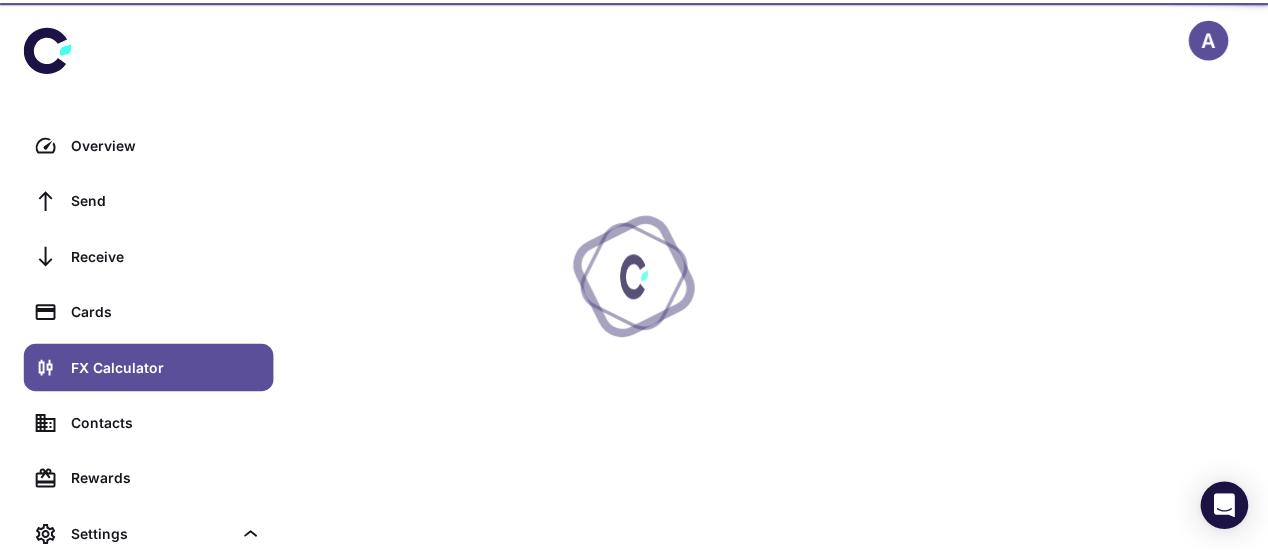 scroll, scrollTop: 0, scrollLeft: 0, axis: both 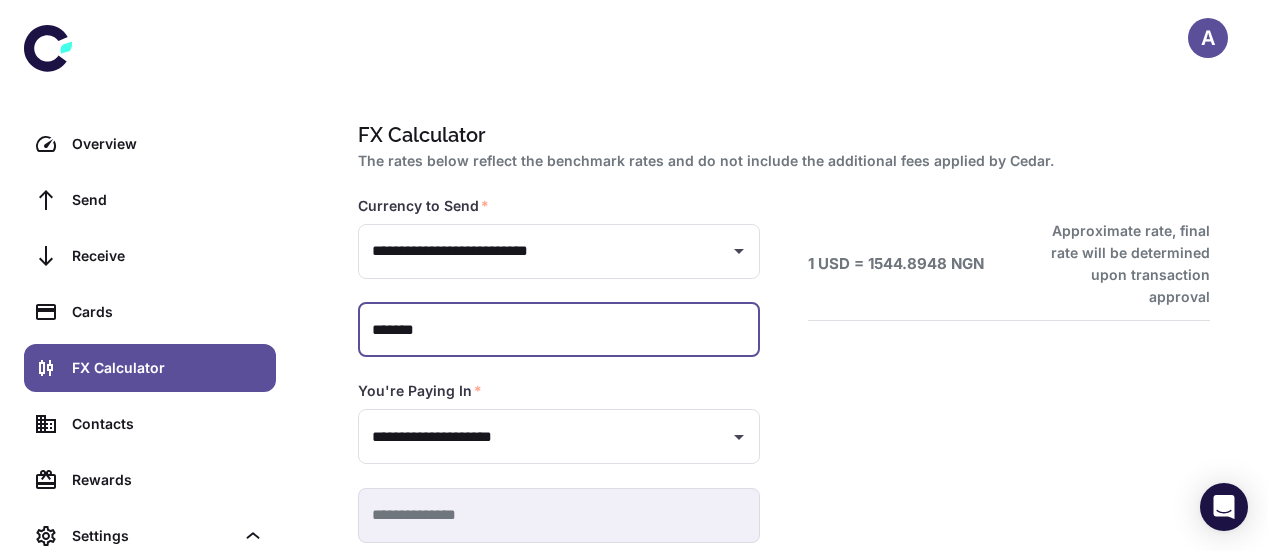 click on "*******" at bounding box center [559, 330] 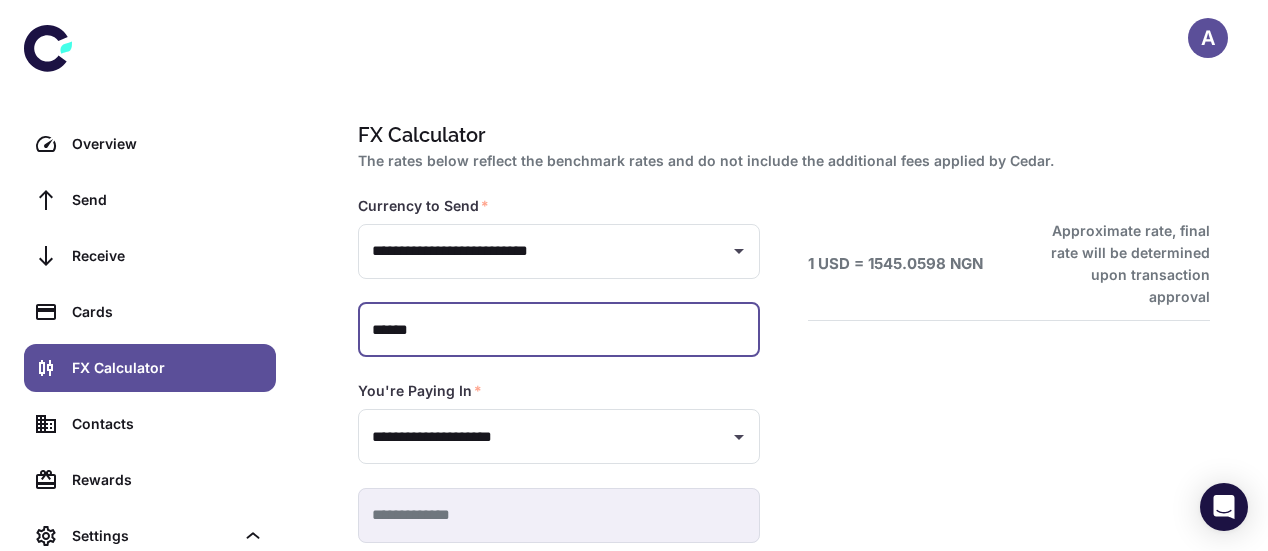 scroll, scrollTop: 103, scrollLeft: 0, axis: vertical 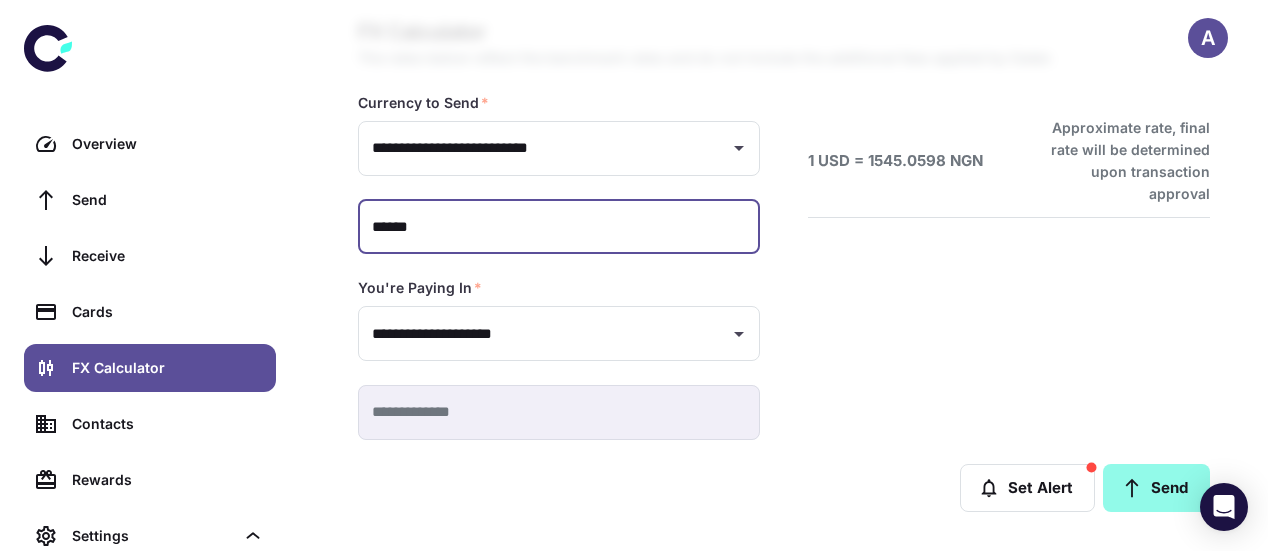 type on "******" 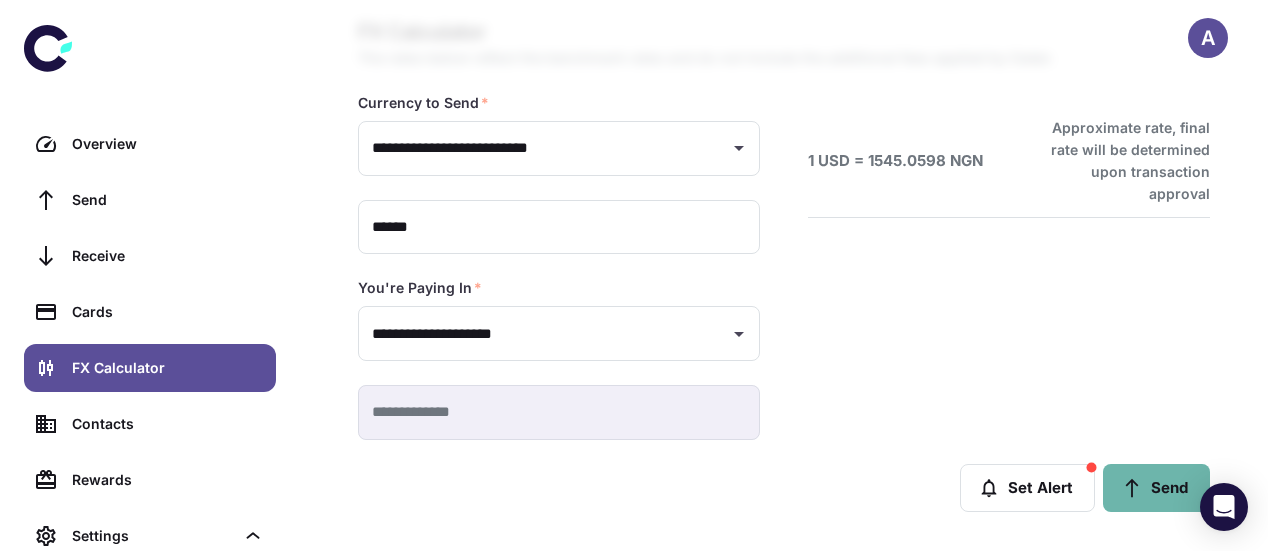 click at bounding box center [1132, 488] 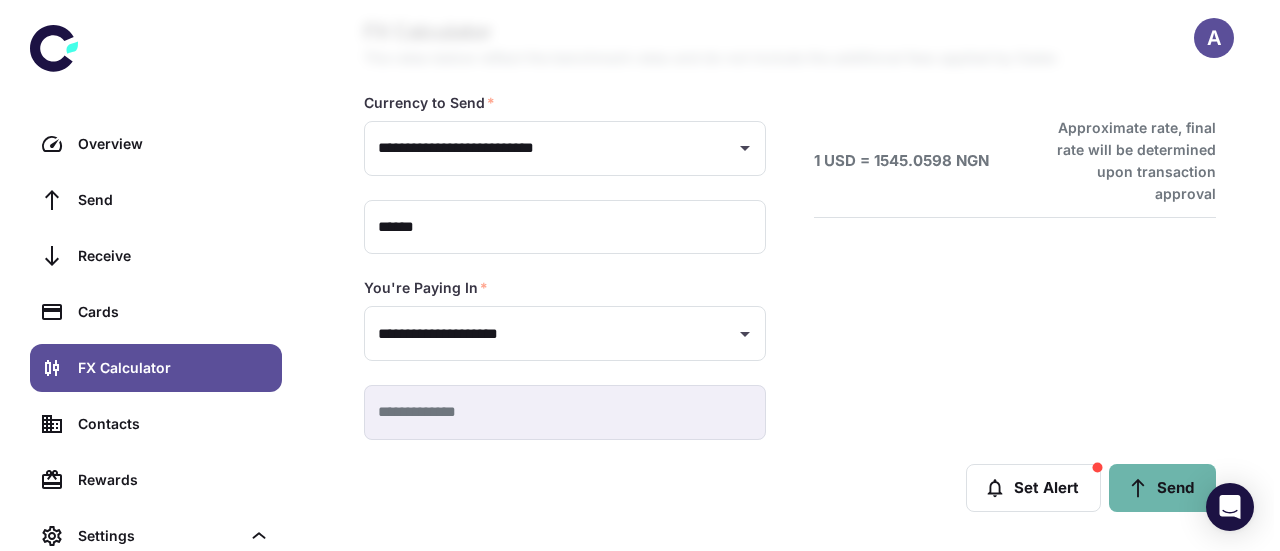 scroll, scrollTop: 0, scrollLeft: 0, axis: both 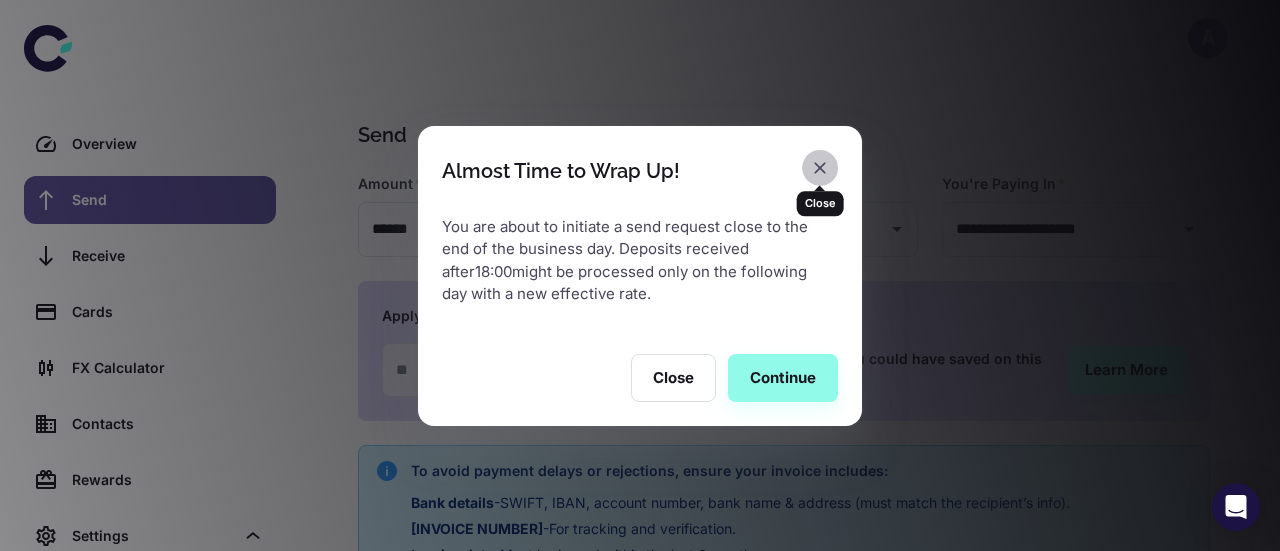 click at bounding box center (820, 168) 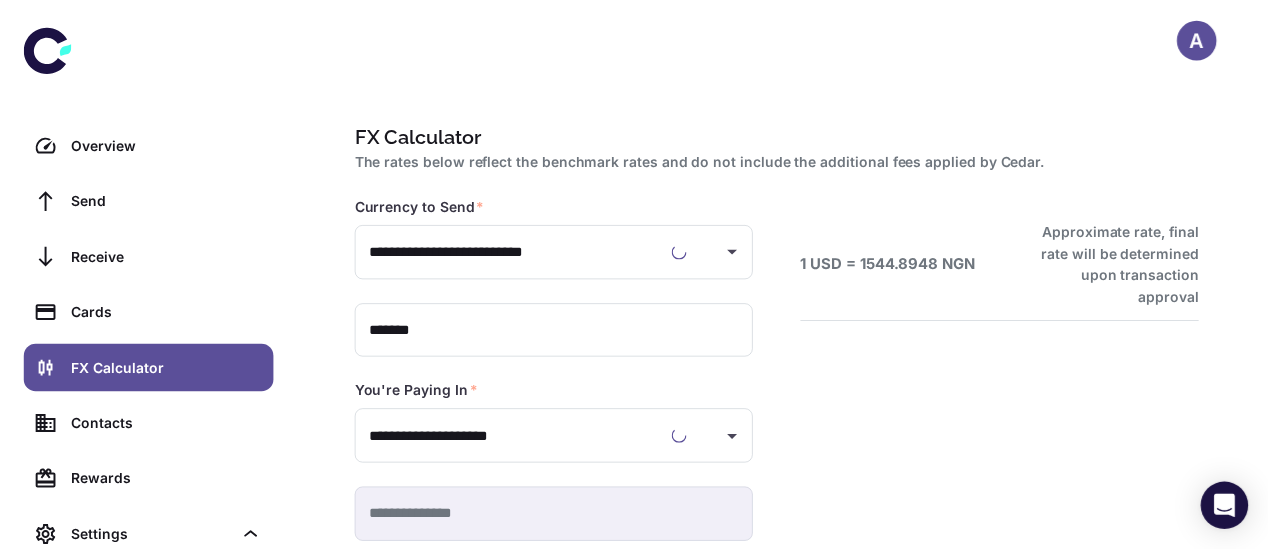 scroll, scrollTop: 103, scrollLeft: 0, axis: vertical 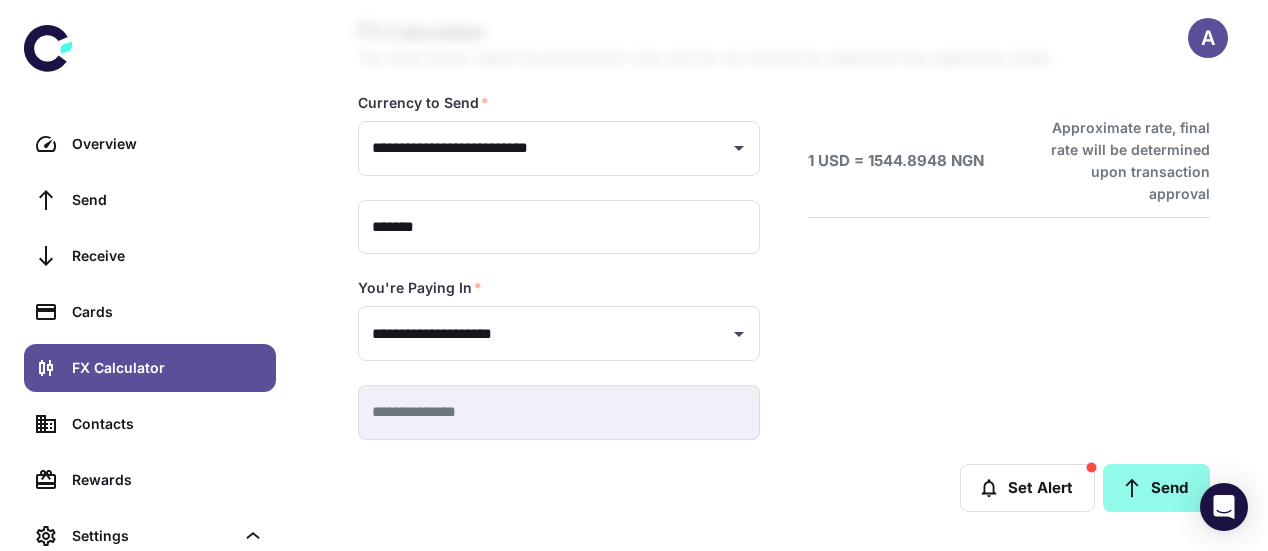 click on "Send" at bounding box center [1156, 488] 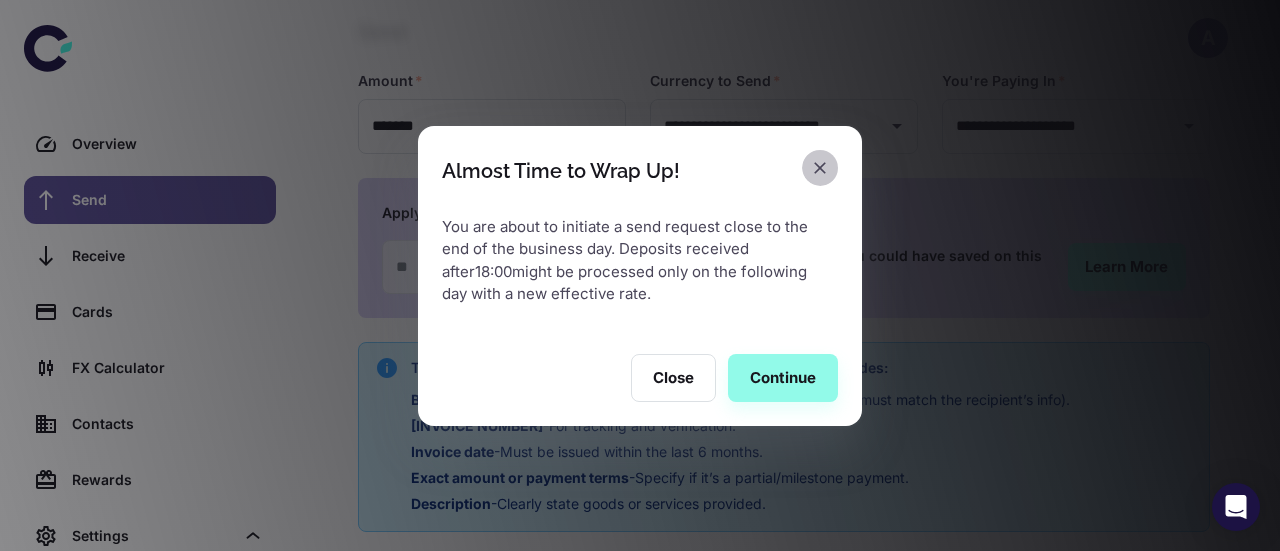 click at bounding box center [820, 168] 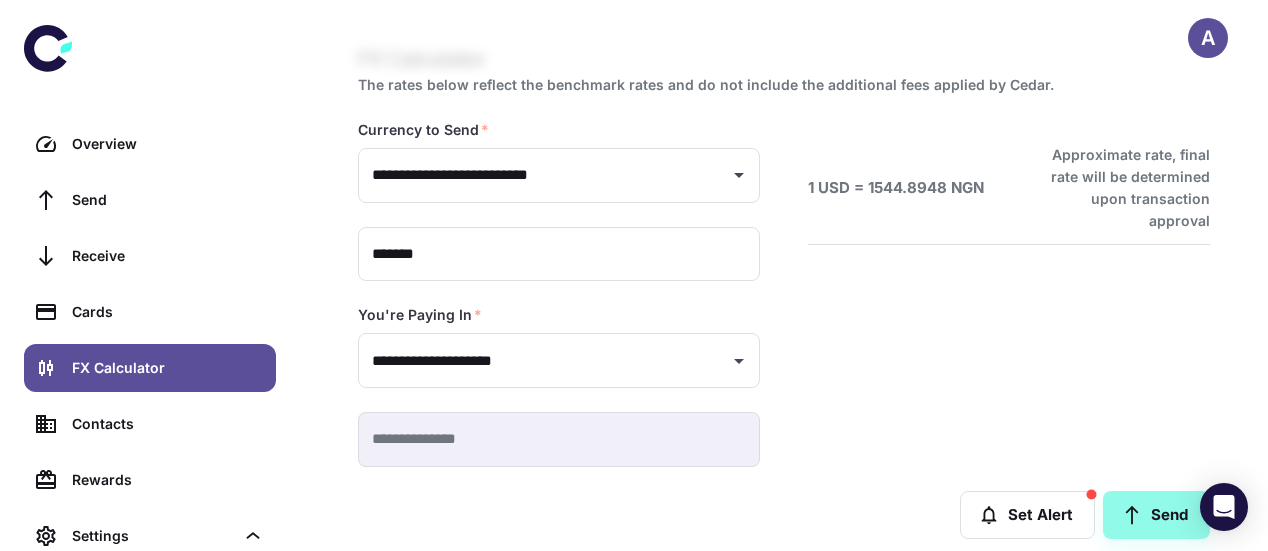 scroll, scrollTop: 103, scrollLeft: 0, axis: vertical 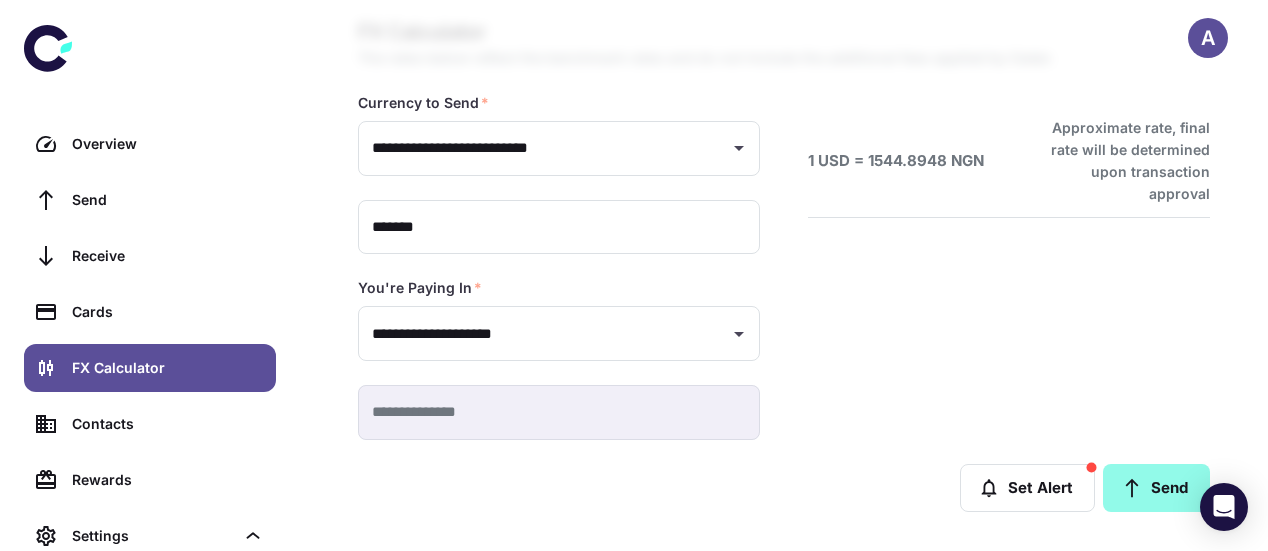 click on "Send" at bounding box center (1156, 488) 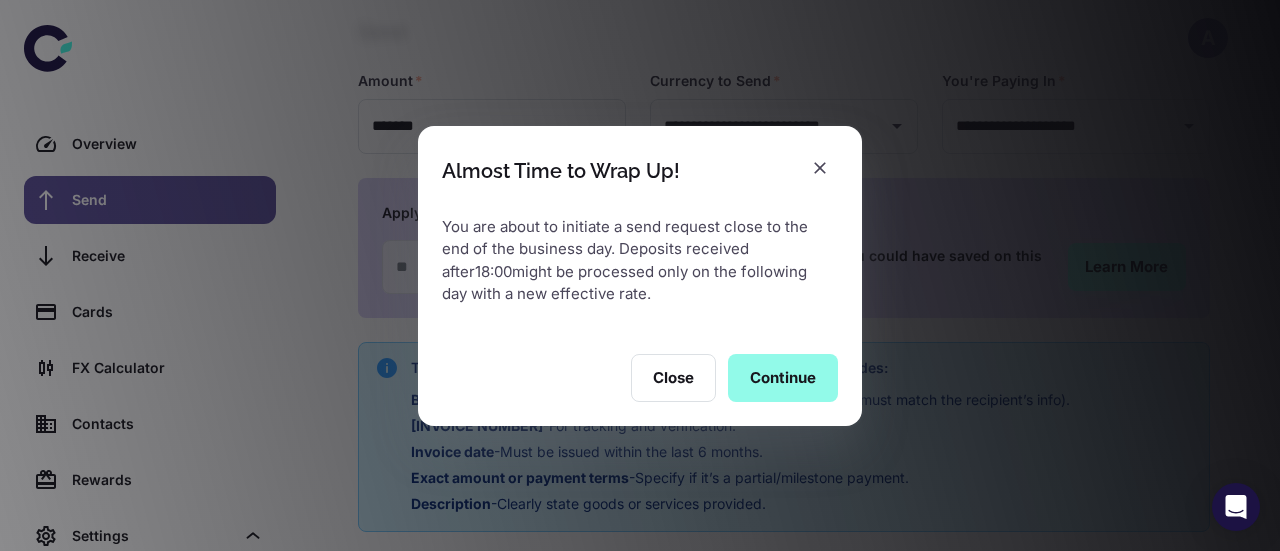 click on "Continue" at bounding box center (783, 378) 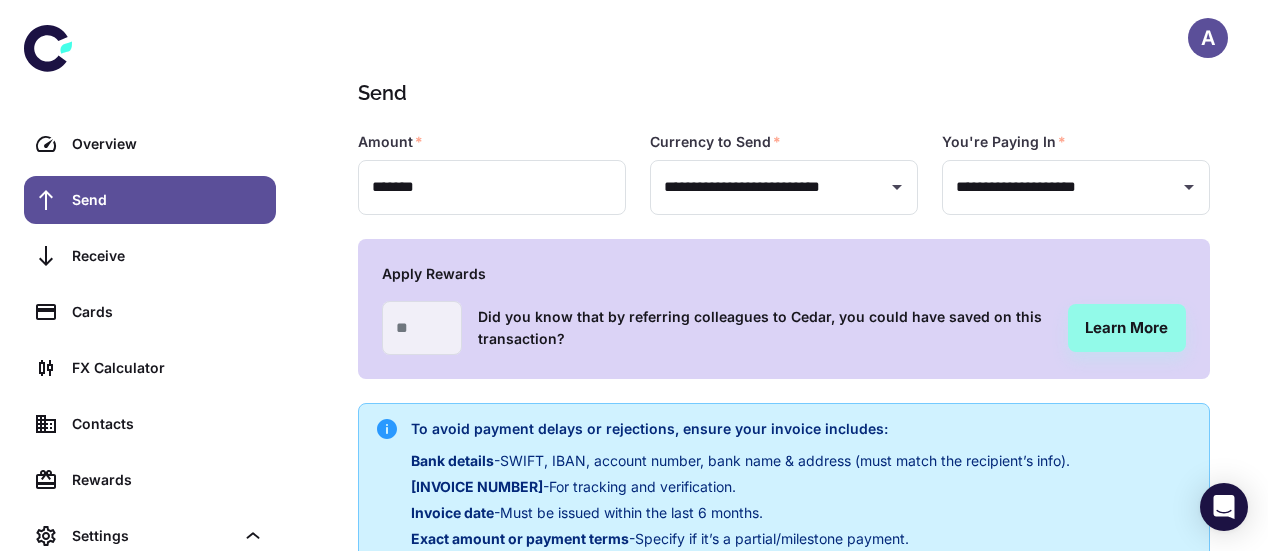 scroll, scrollTop: 0, scrollLeft: 0, axis: both 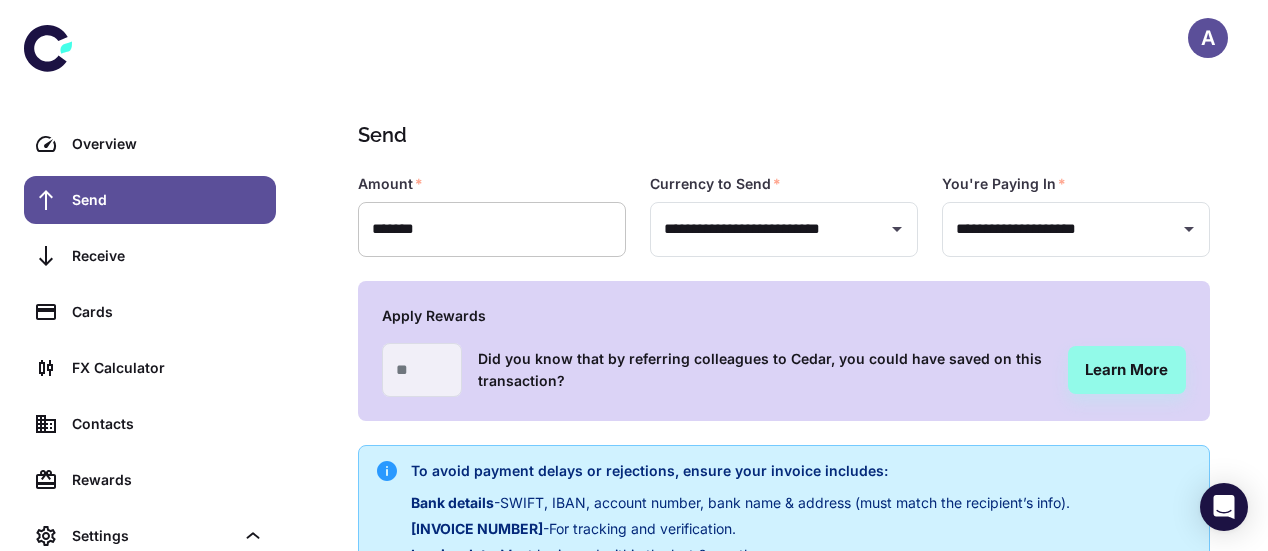 click on "*******" at bounding box center (492, 229) 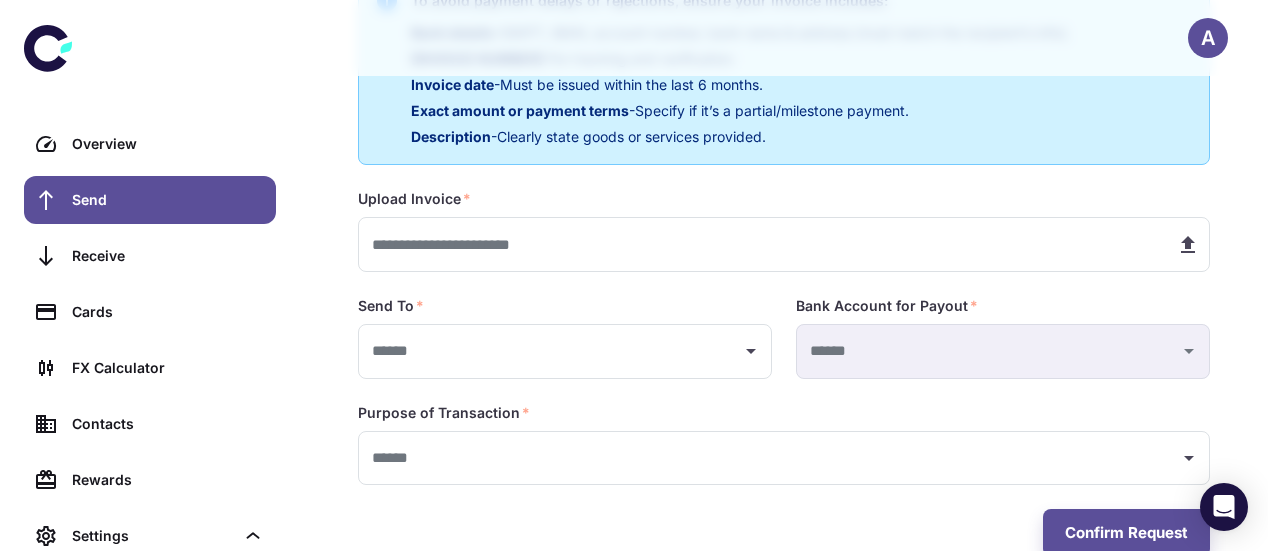 scroll, scrollTop: 472, scrollLeft: 0, axis: vertical 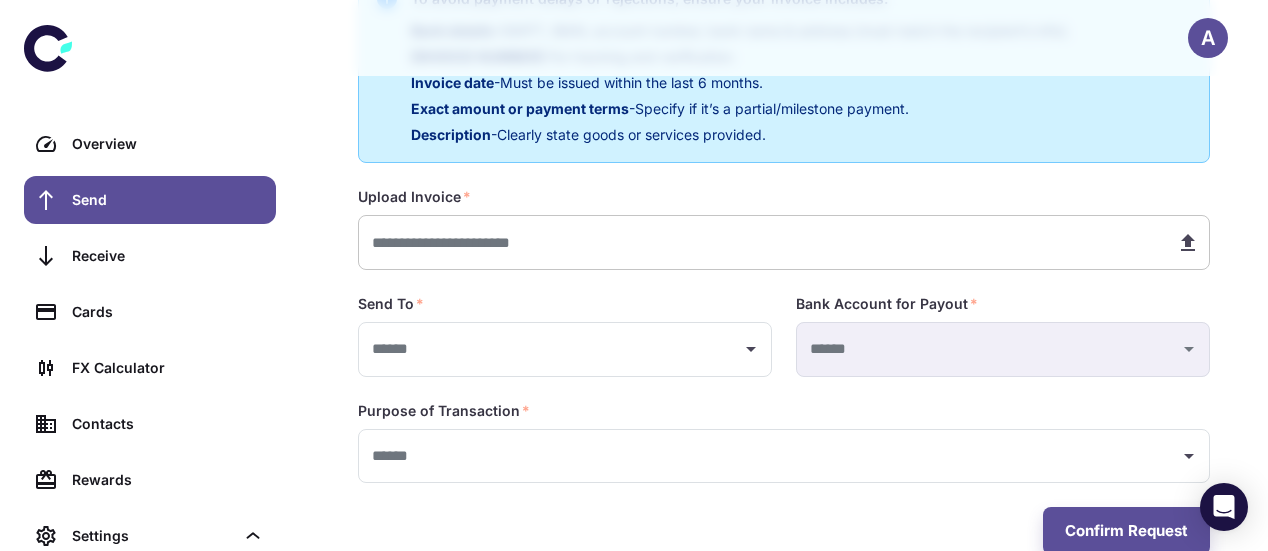 type on "******" 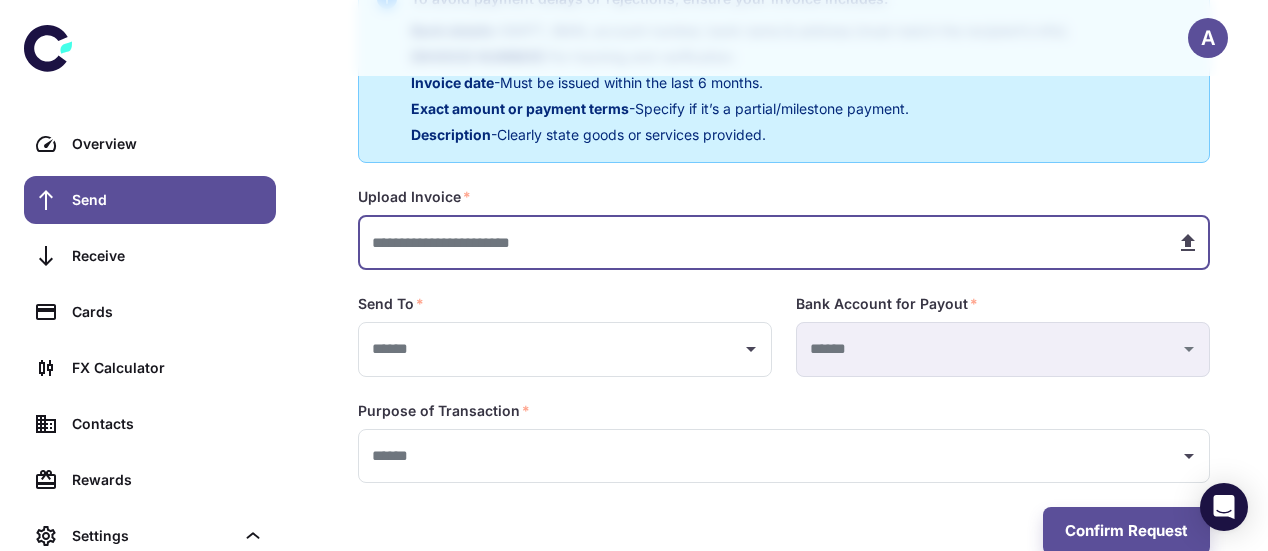 click at bounding box center (759, 242) 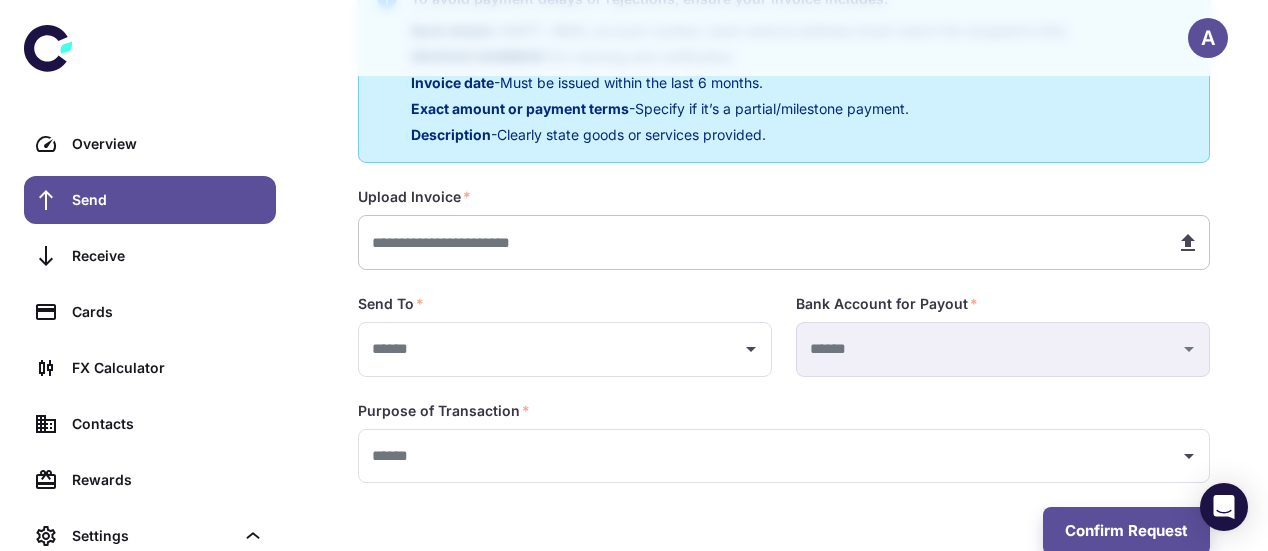 type on "**********" 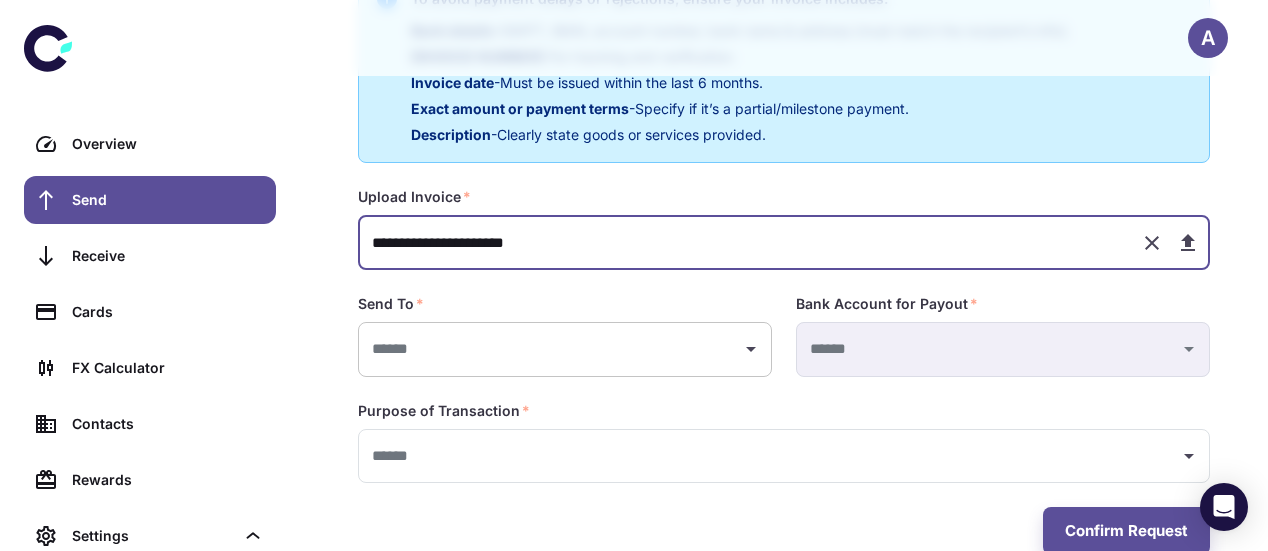 scroll, scrollTop: 515, scrollLeft: 0, axis: vertical 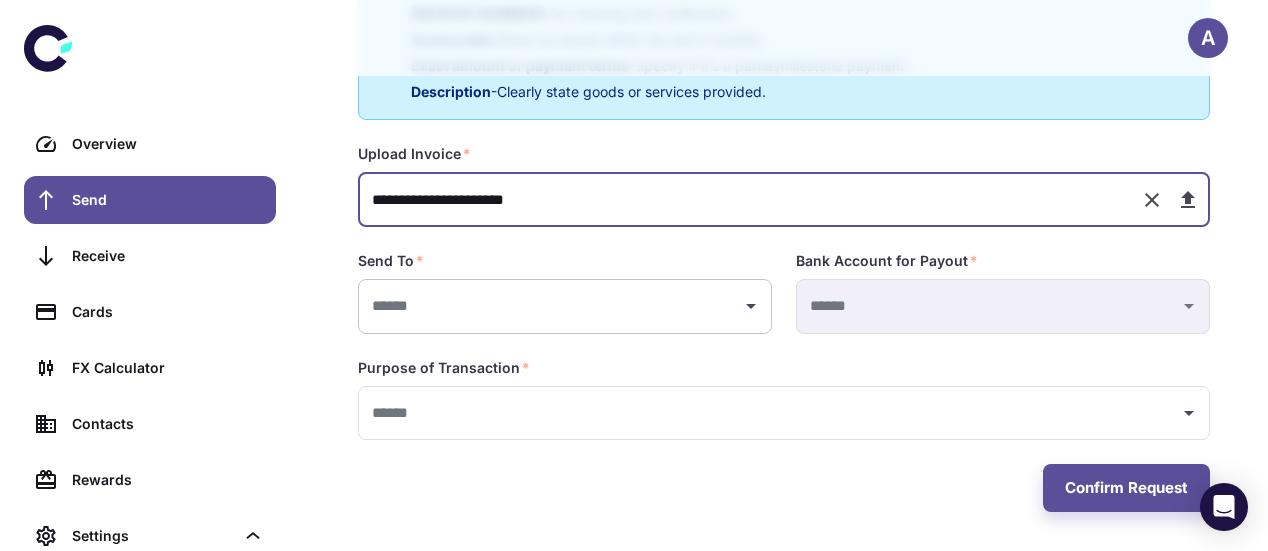 click at bounding box center (751, 306) 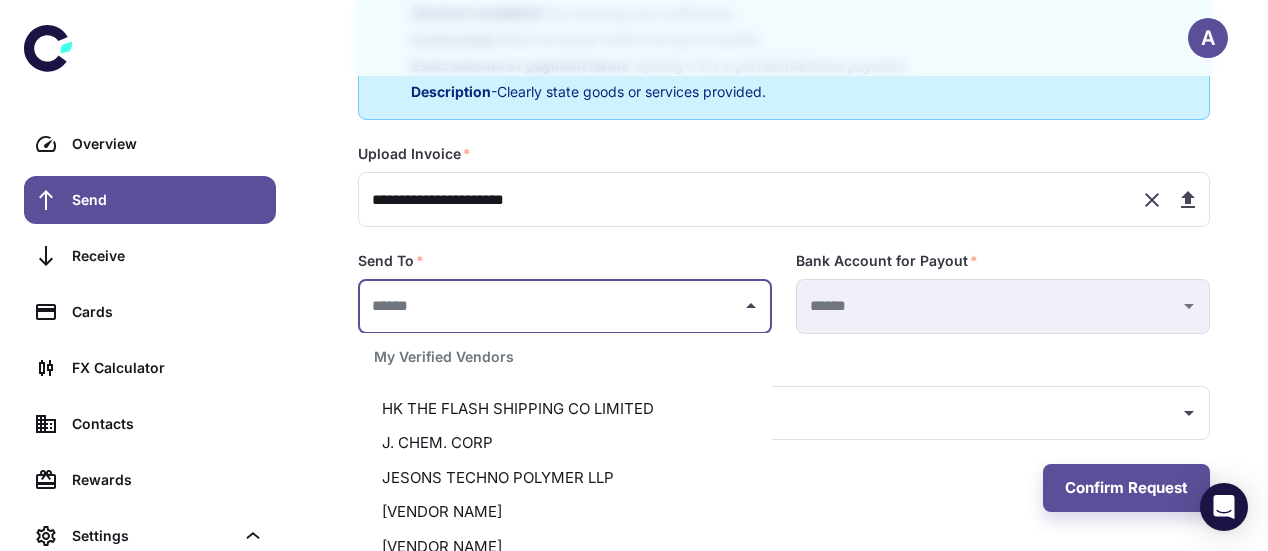 scroll, scrollTop: 370, scrollLeft: 0, axis: vertical 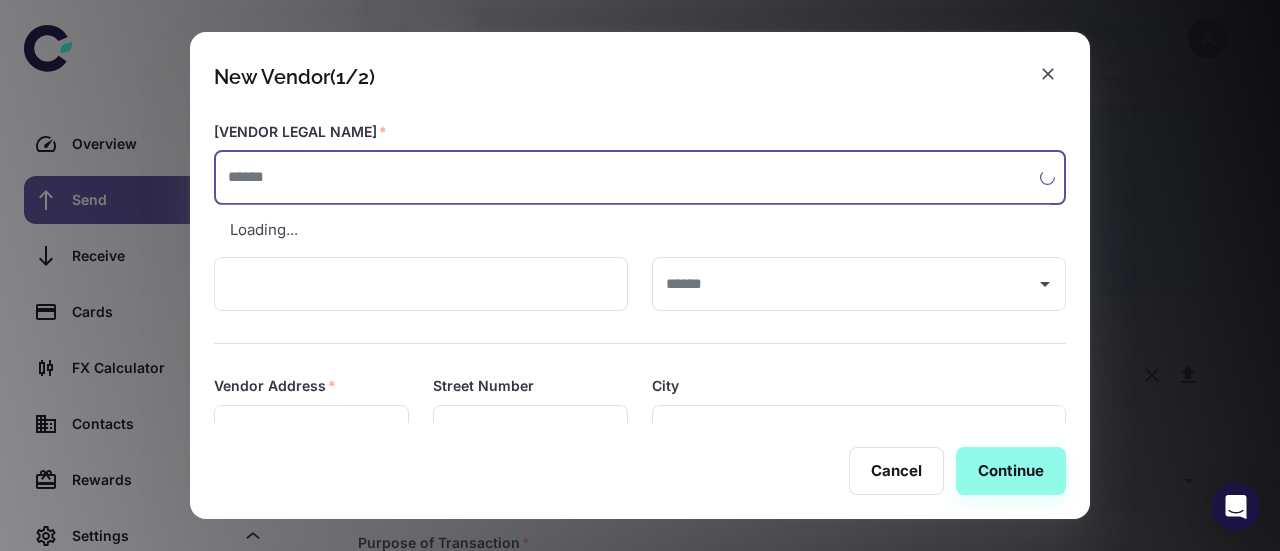 click at bounding box center (627, 177) 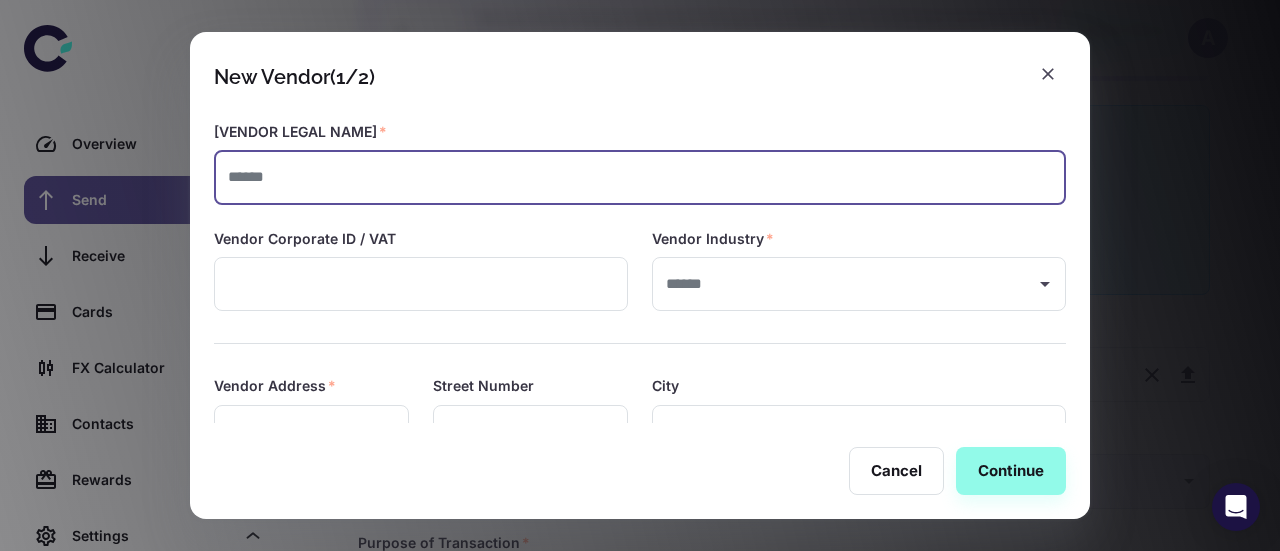 paste on "**********" 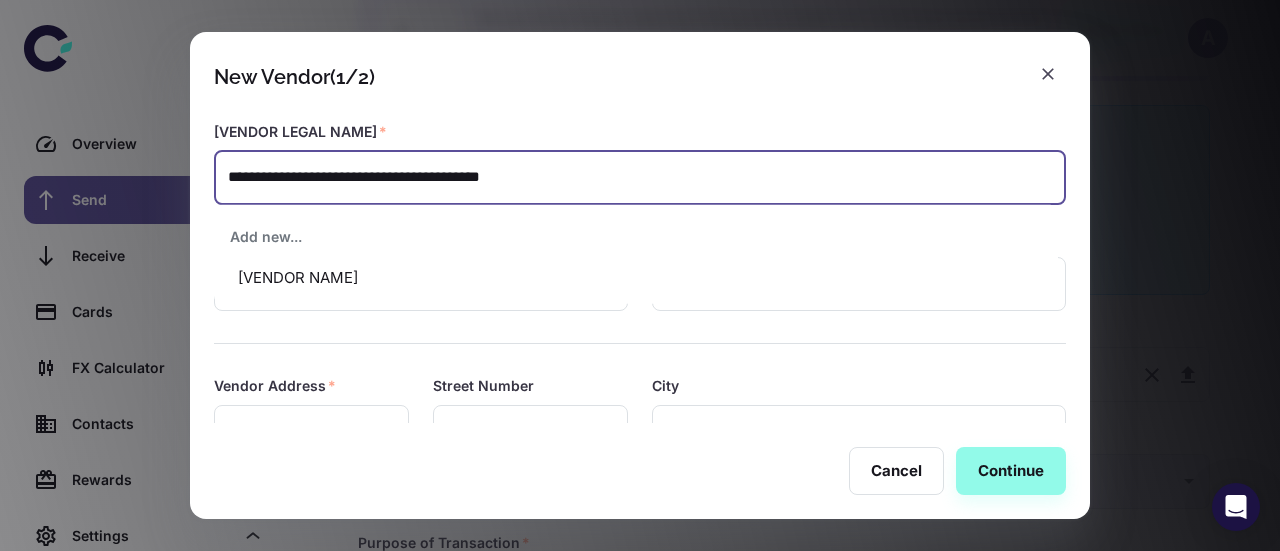 click on "[VENDOR NAME]" at bounding box center [636, 278] 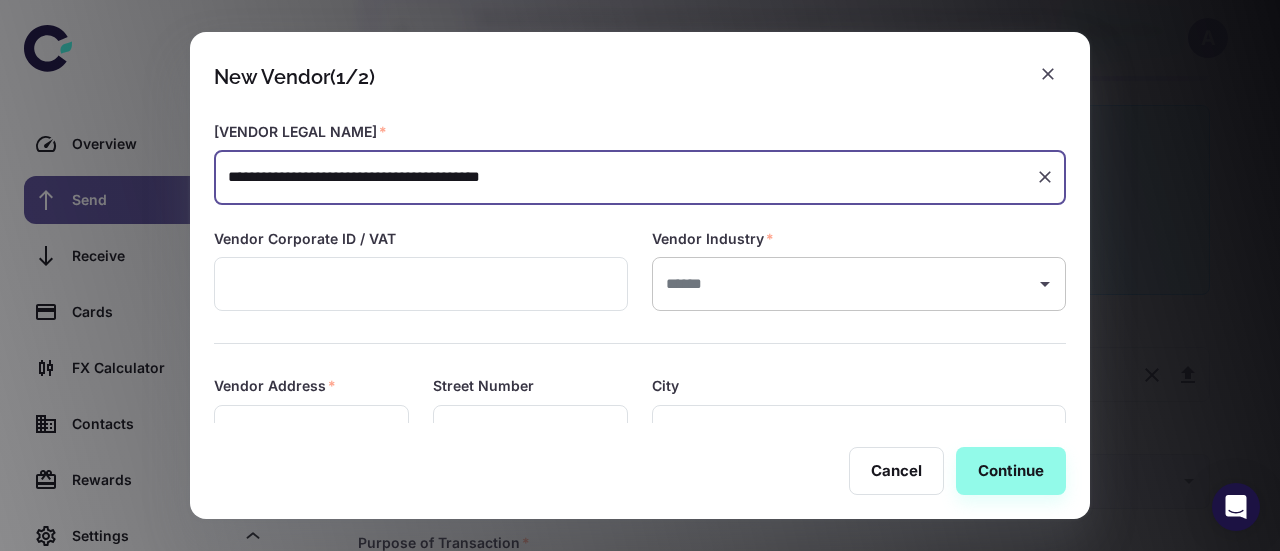 type on "**********" 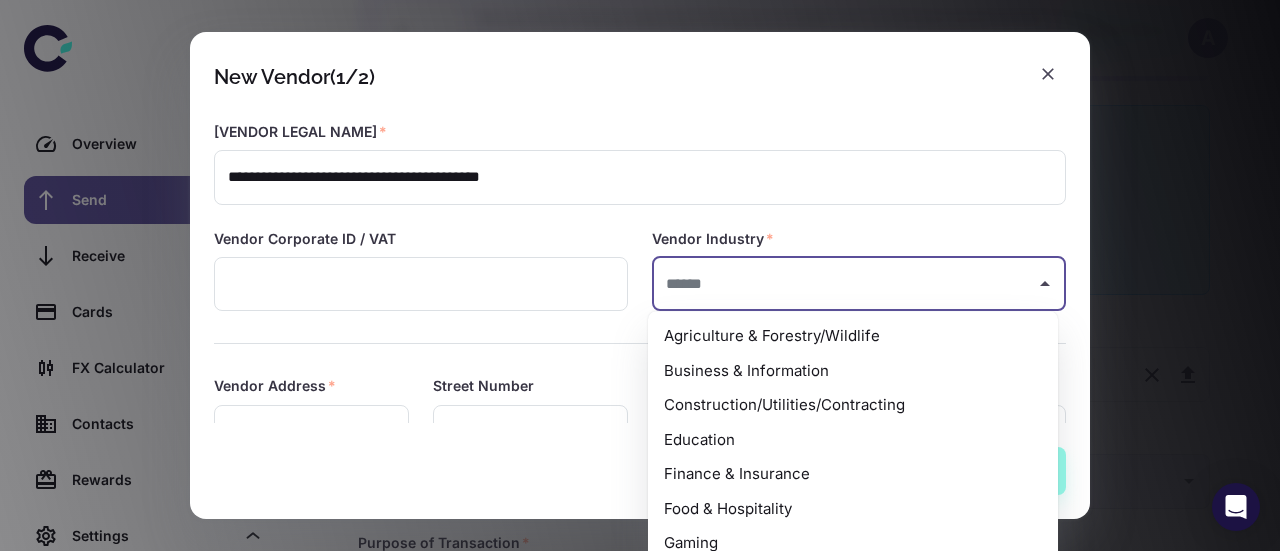 click at bounding box center (844, 284) 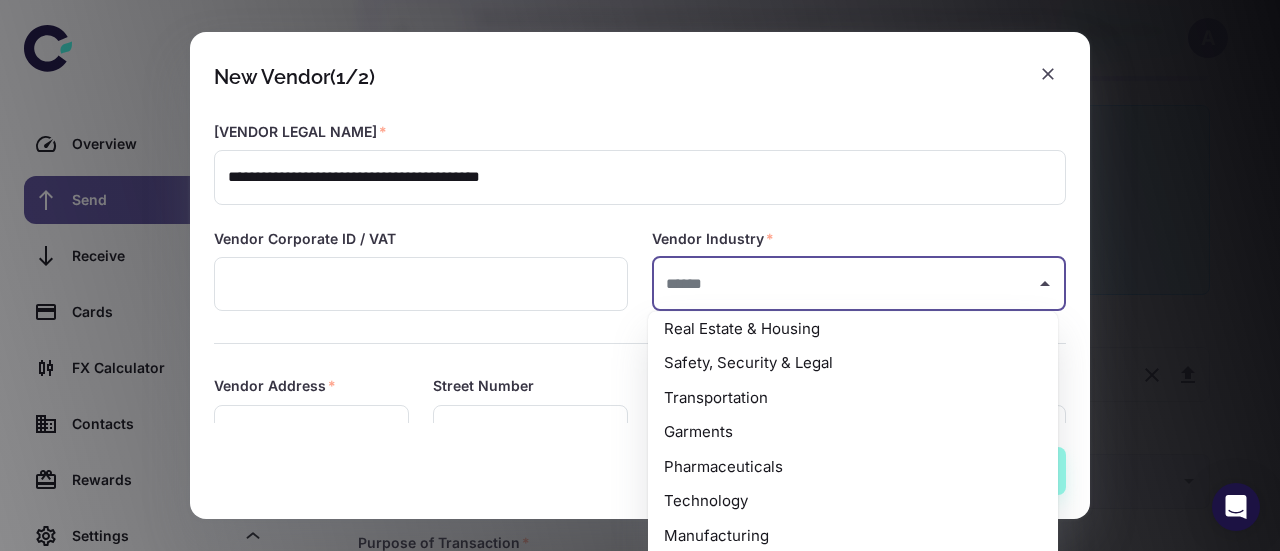 scroll, scrollTop: 406, scrollLeft: 0, axis: vertical 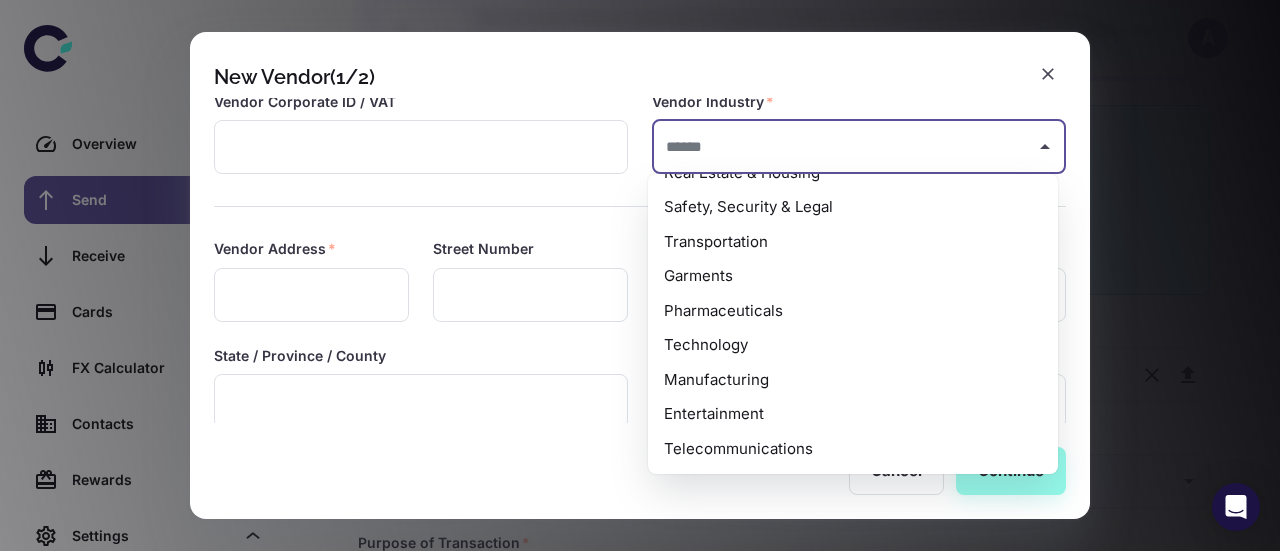 click on "Manufacturing" at bounding box center (853, 380) 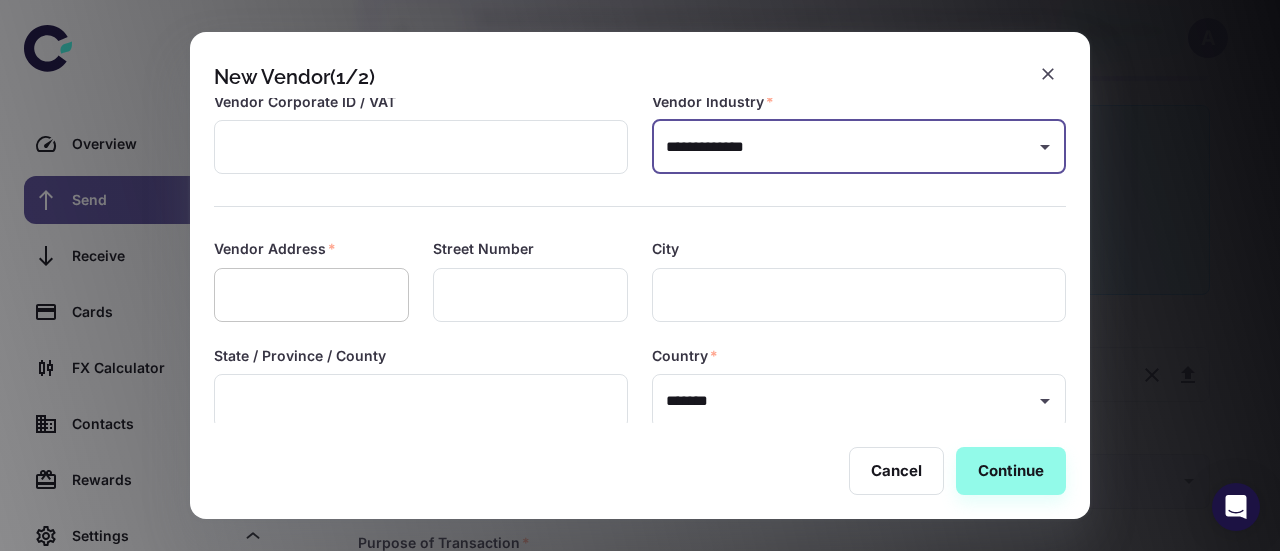 click at bounding box center [311, 295] 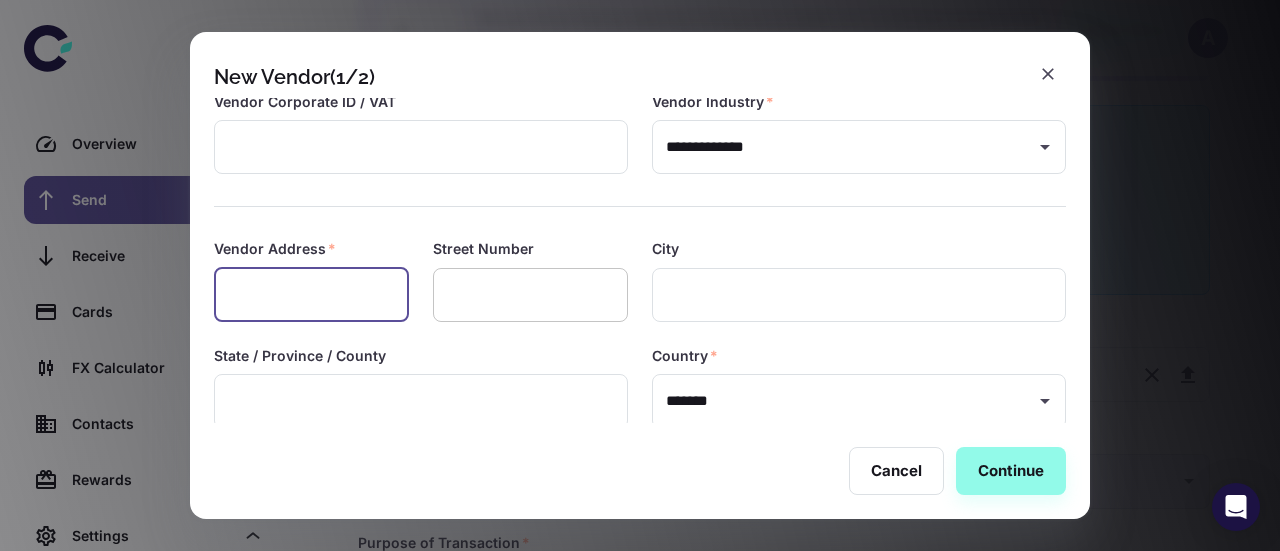 paste on "**********" 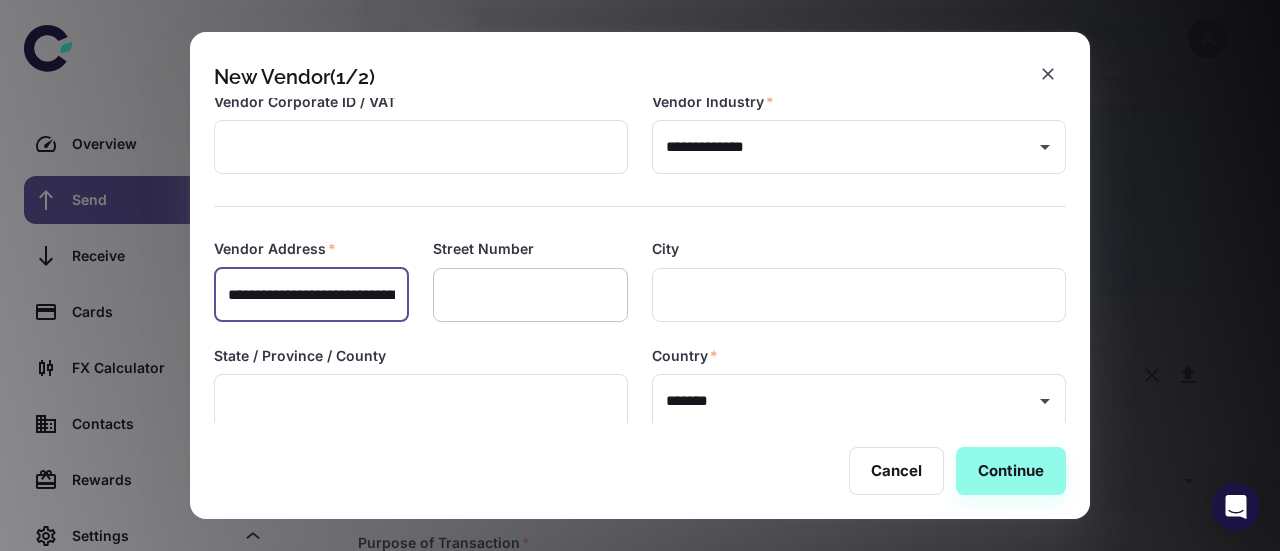 scroll, scrollTop: 0, scrollLeft: 278, axis: horizontal 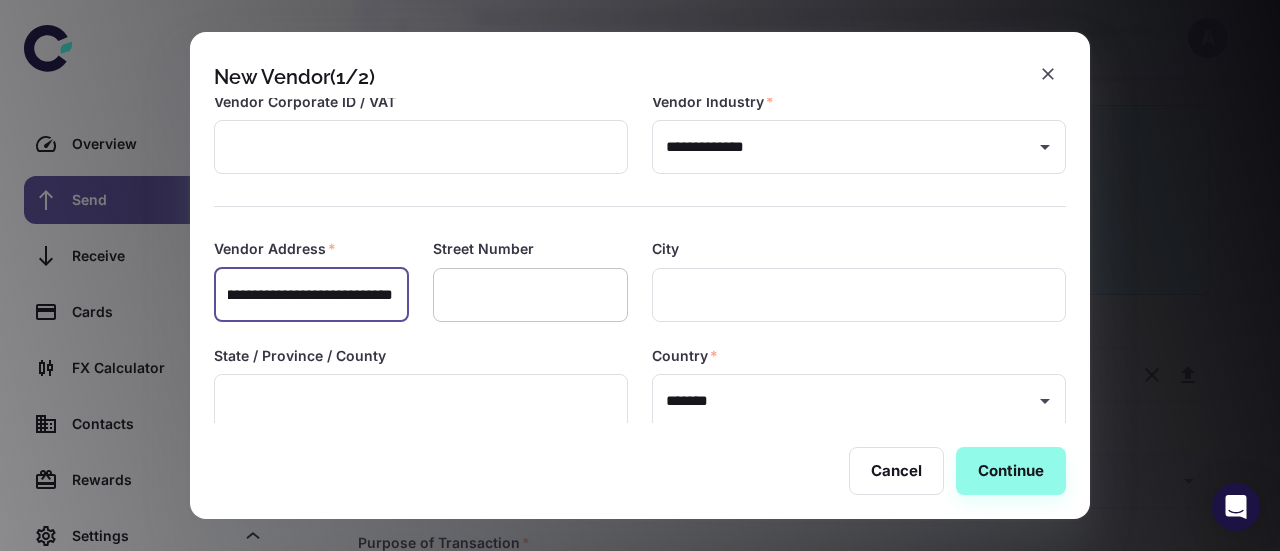 type on "**********" 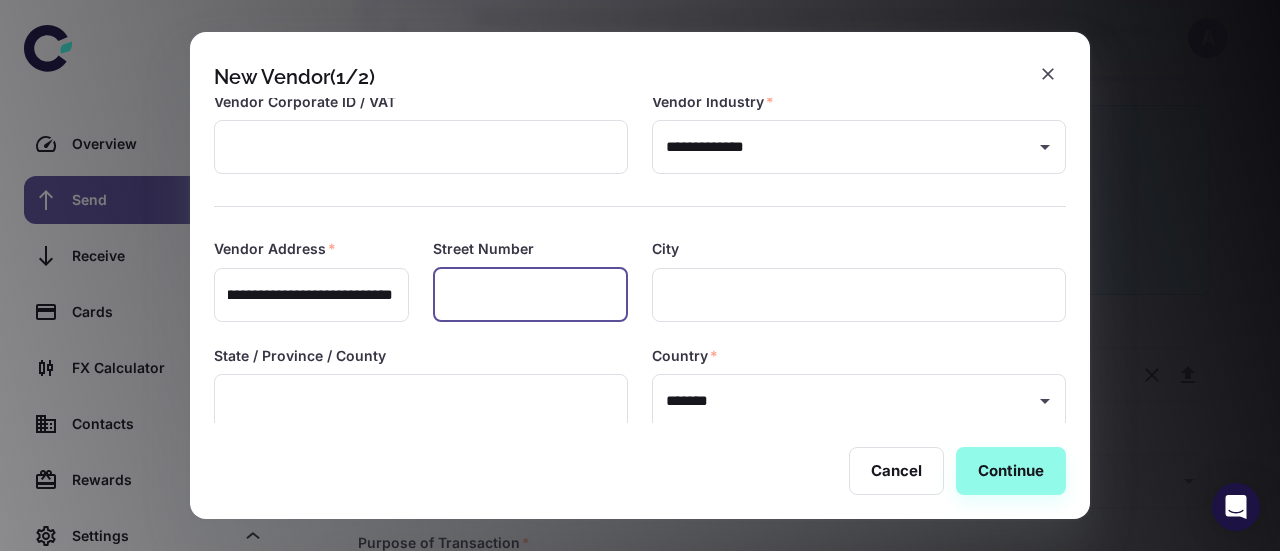 scroll, scrollTop: 0, scrollLeft: 0, axis: both 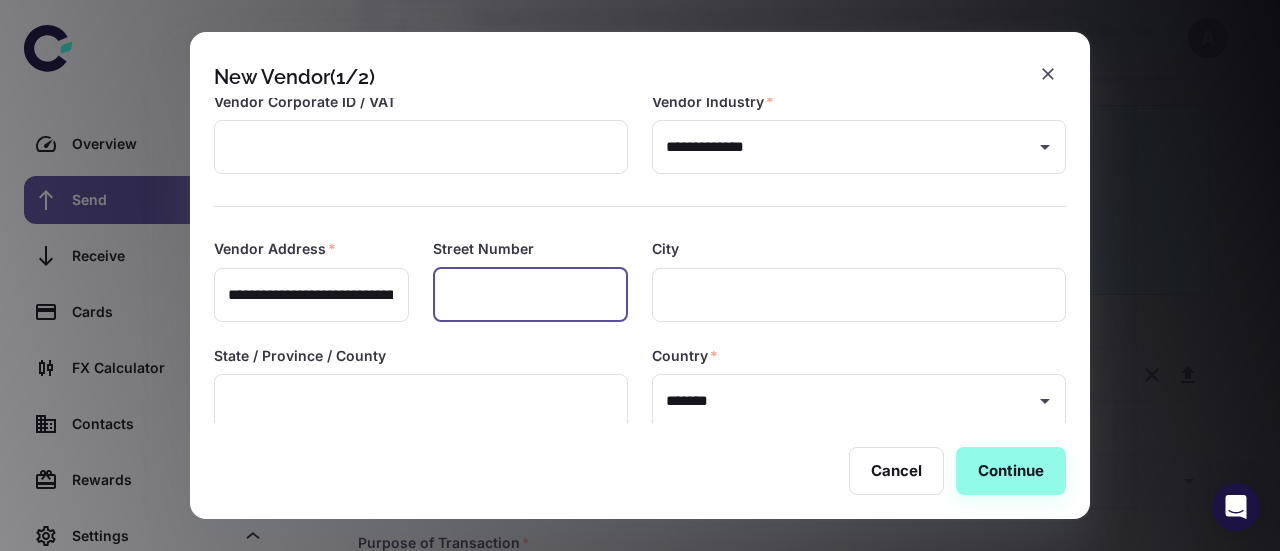 click at bounding box center (530, 295) 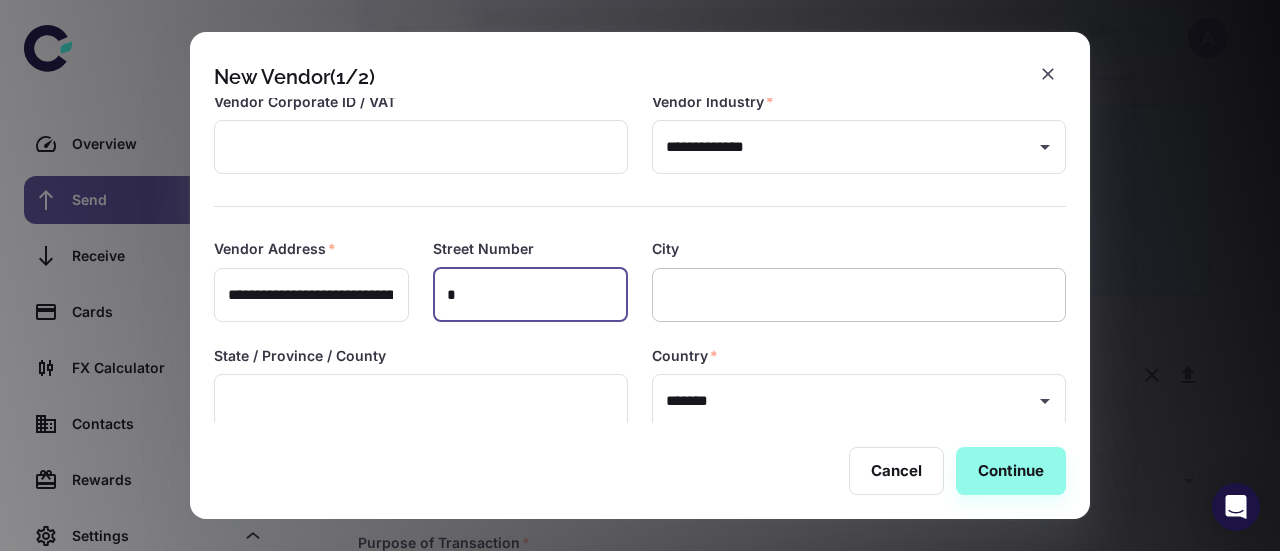 type on "*" 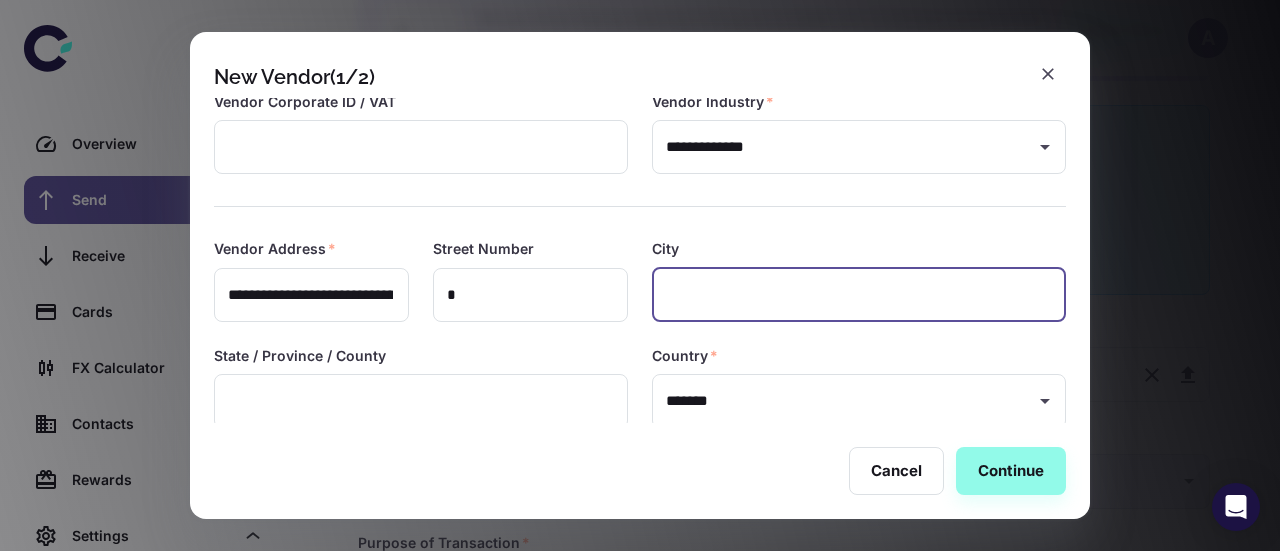 paste on "**********" 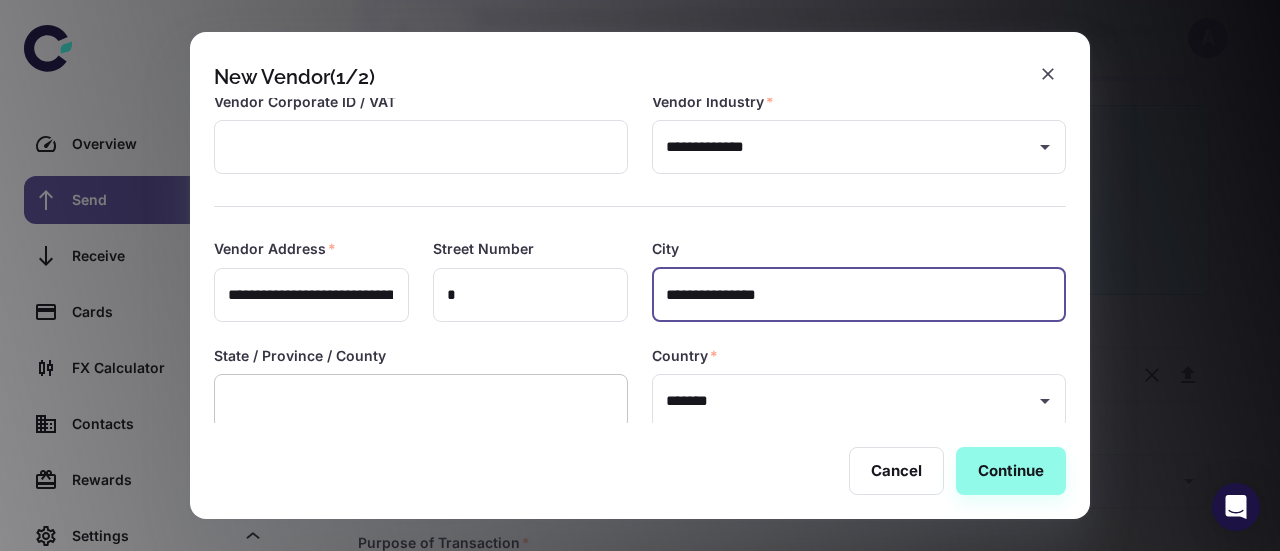 type on "**********" 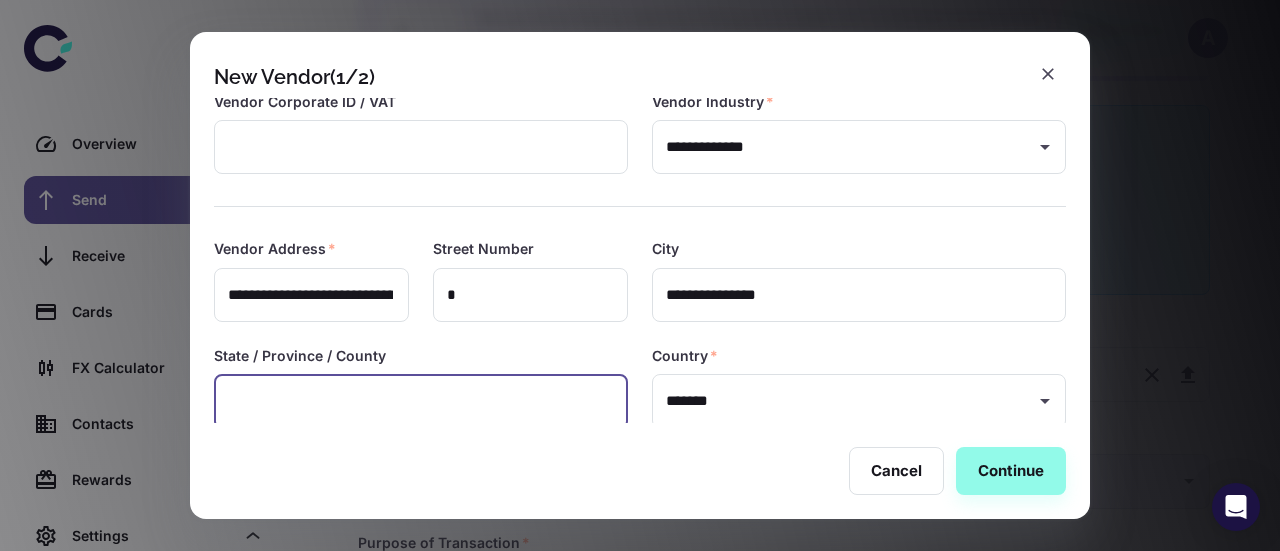 paste on "**********" 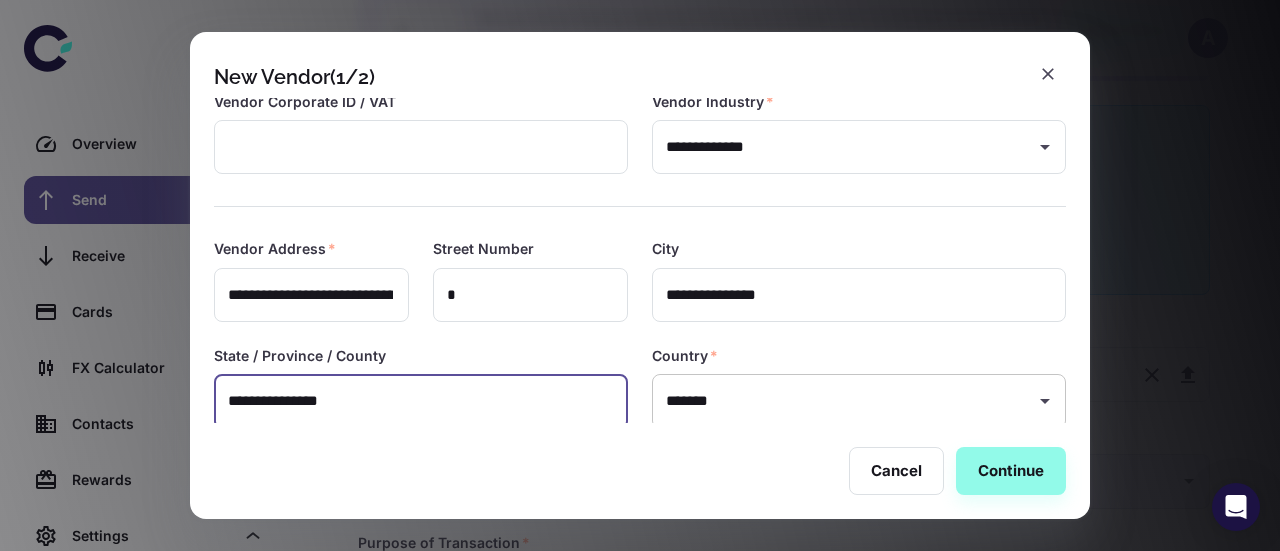 type on "**********" 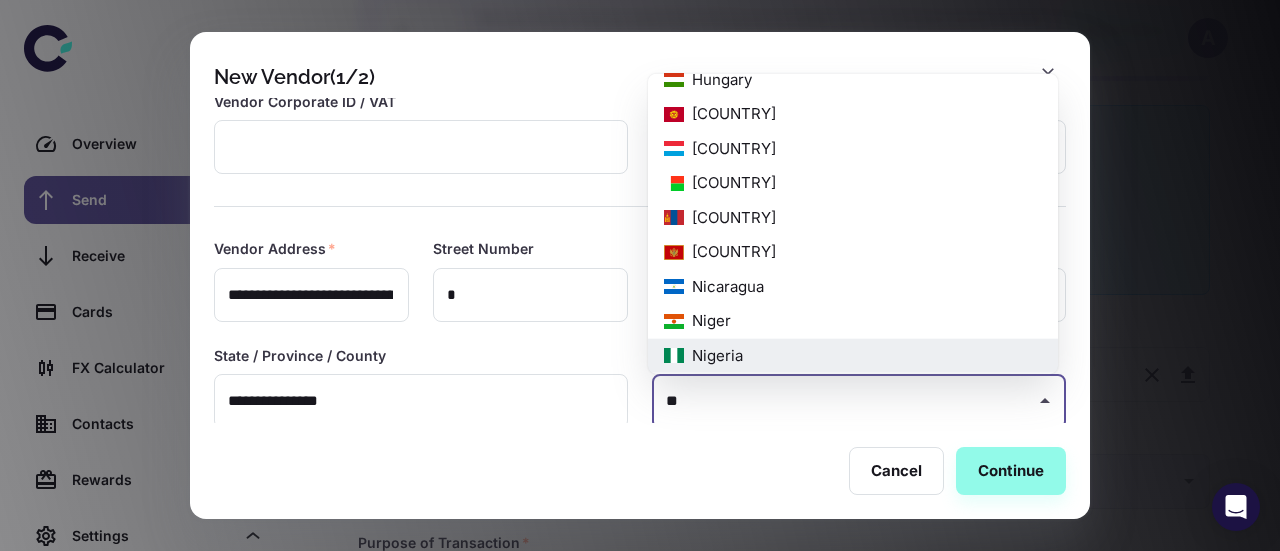 scroll, scrollTop: 0, scrollLeft: 0, axis: both 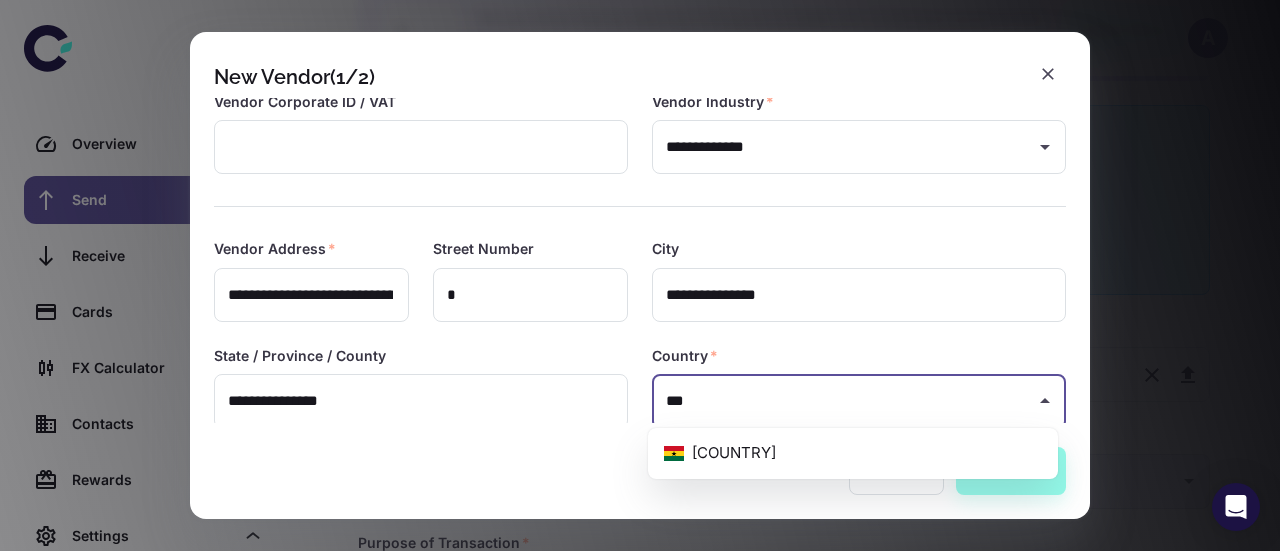 click on "[COUNTRY]" at bounding box center (853, 453) 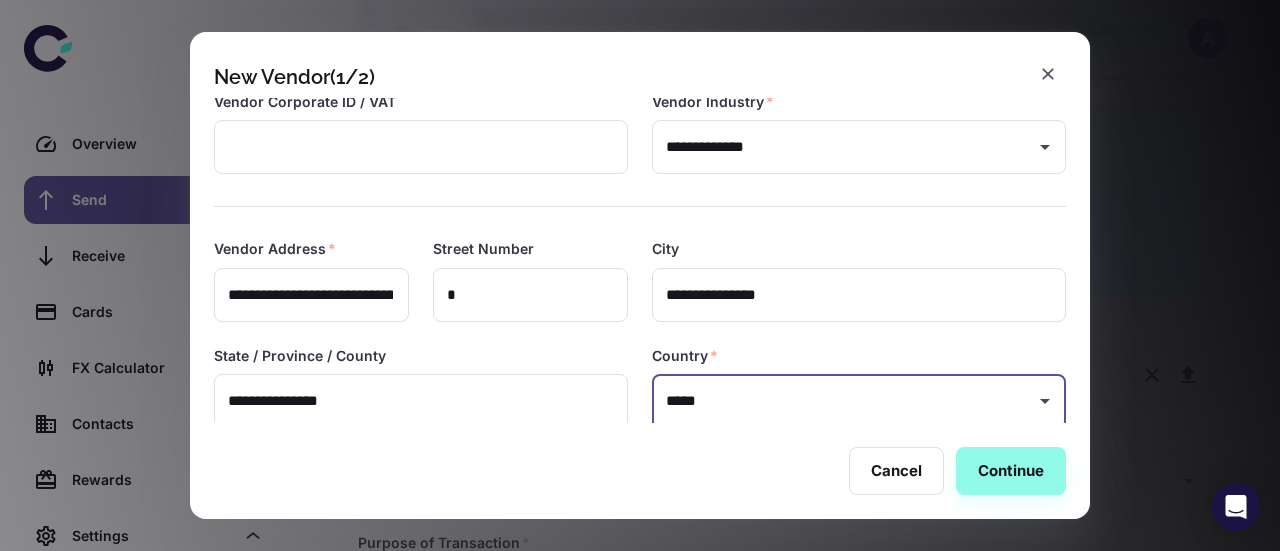 scroll, scrollTop: 313, scrollLeft: 0, axis: vertical 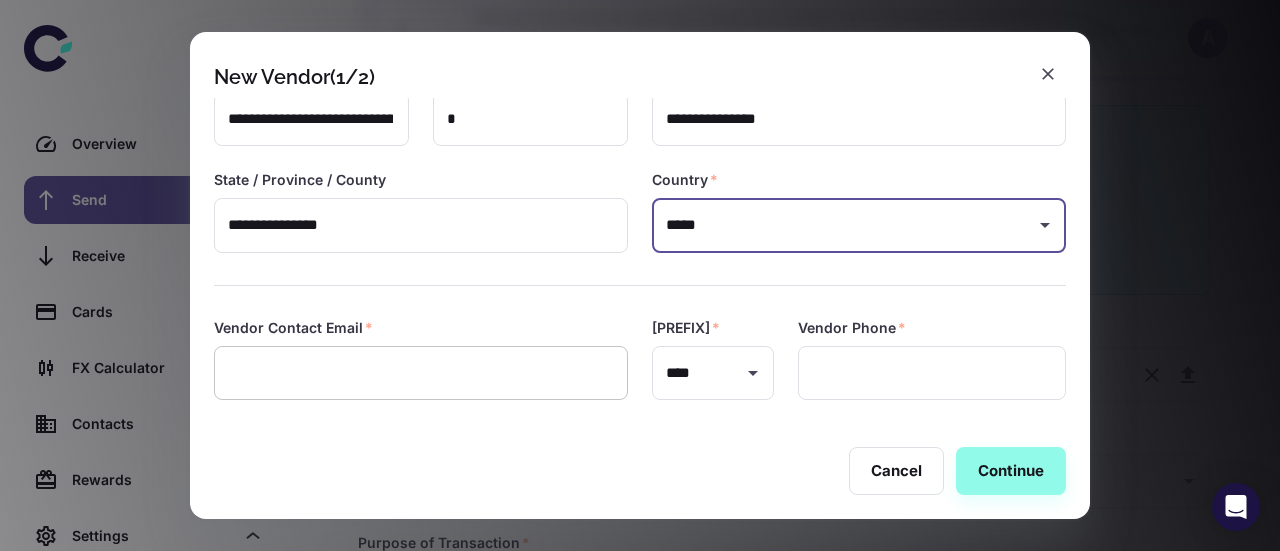 type on "*****" 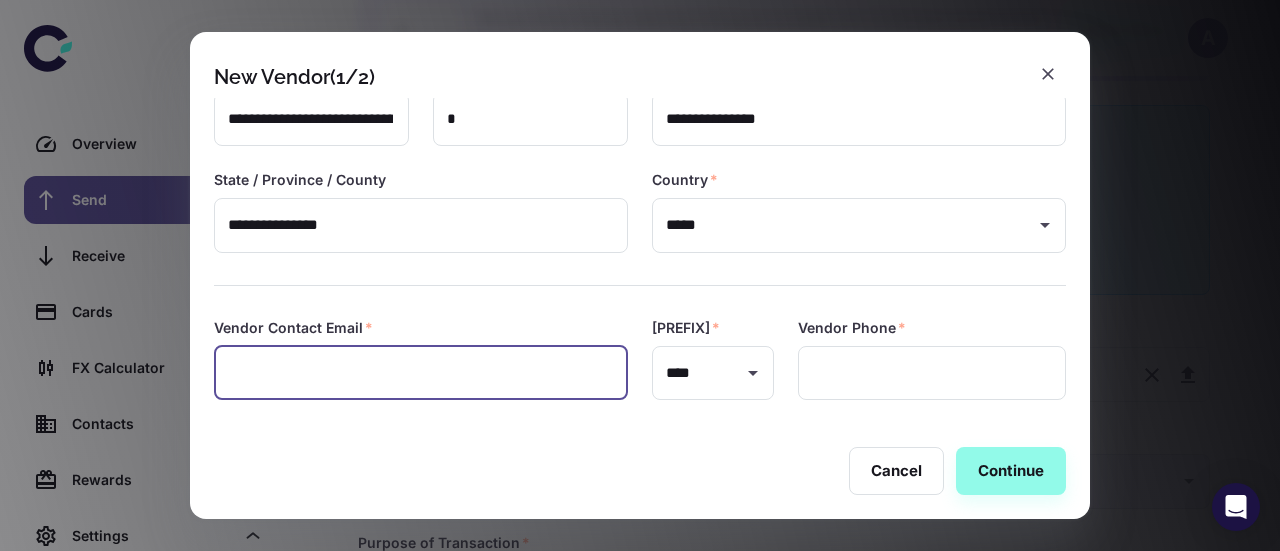 paste on "**********" 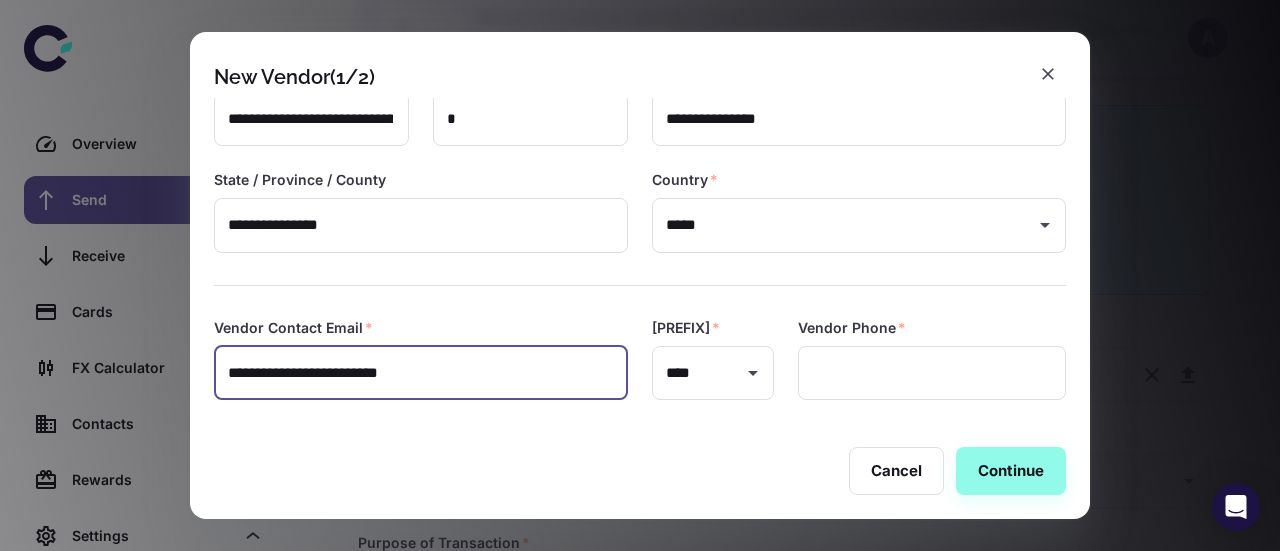 type on "**********" 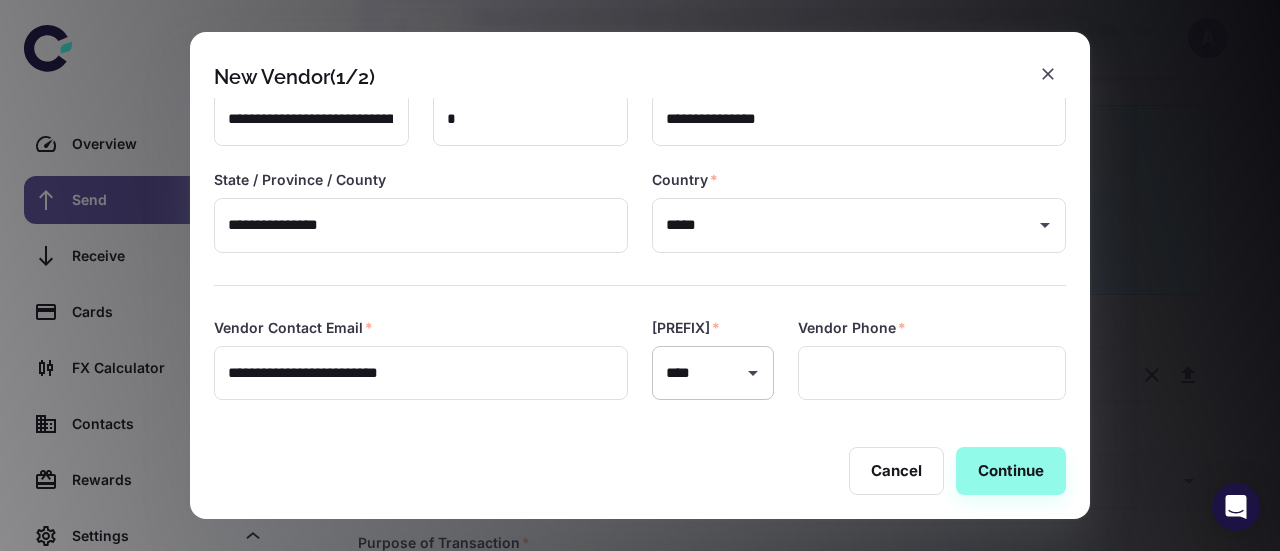 click at bounding box center (753, 373) 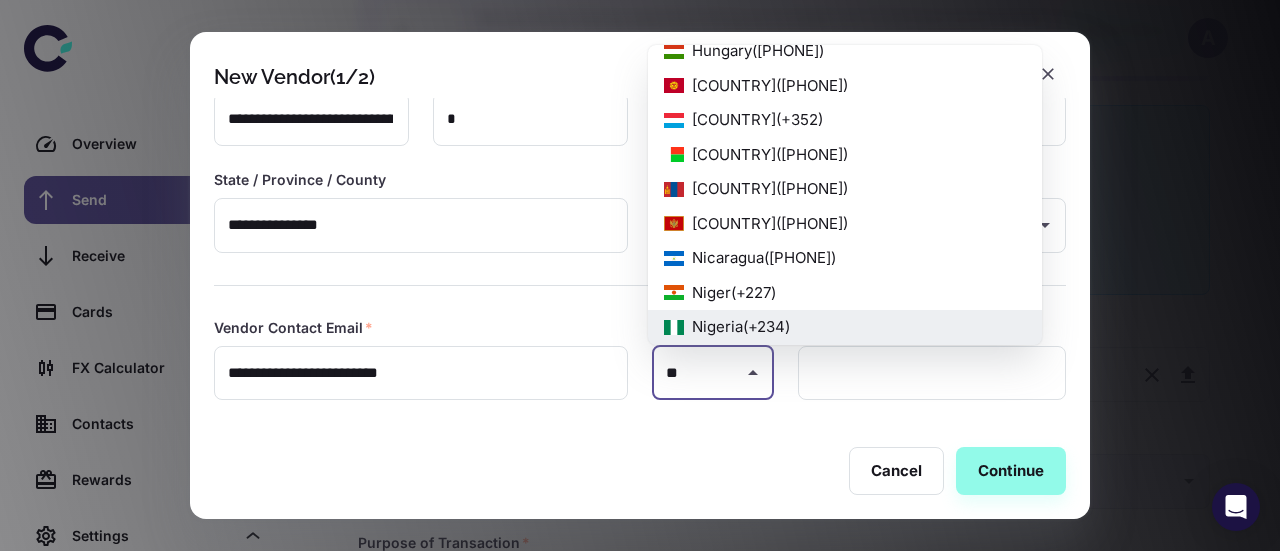 scroll, scrollTop: 0, scrollLeft: 0, axis: both 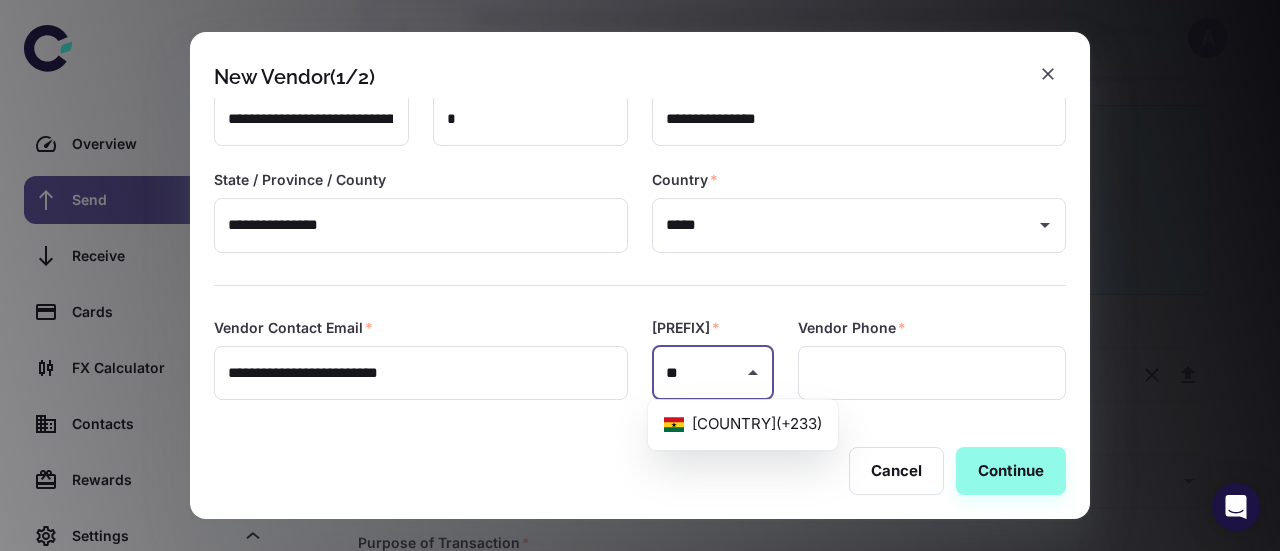 click on "[COUNTRY] ( [PHONE] )" at bounding box center (743, 424) 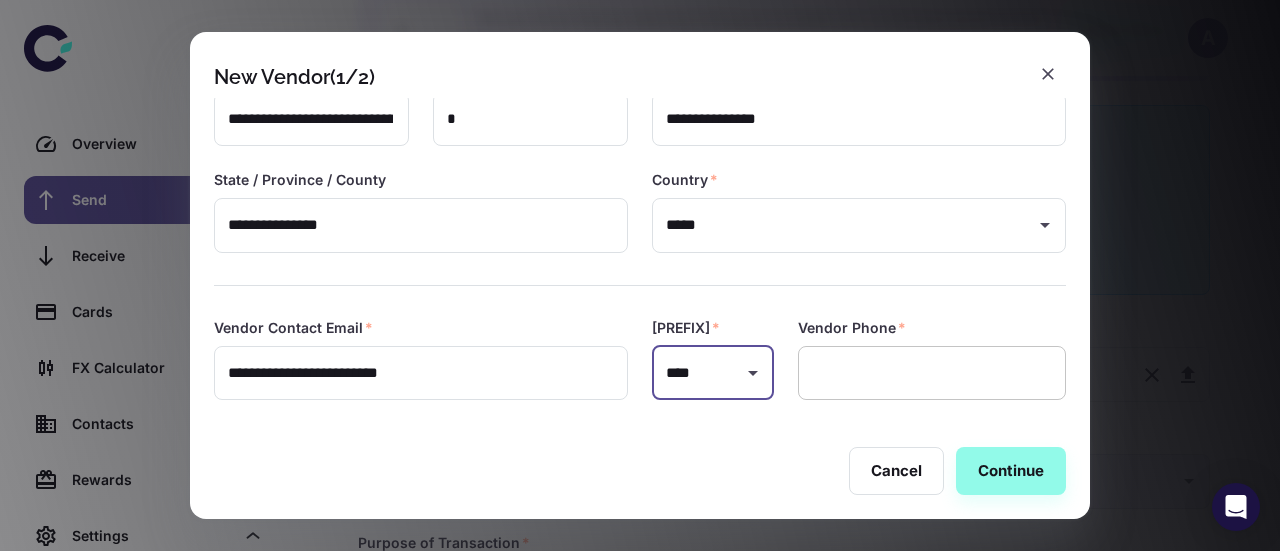 type on "****" 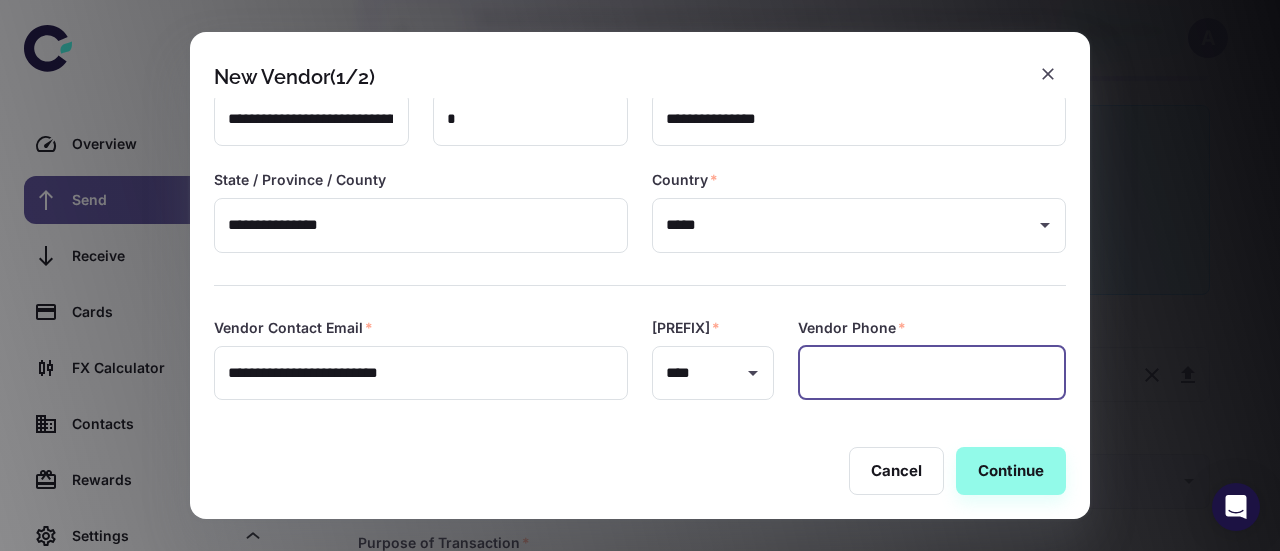 paste on "**********" 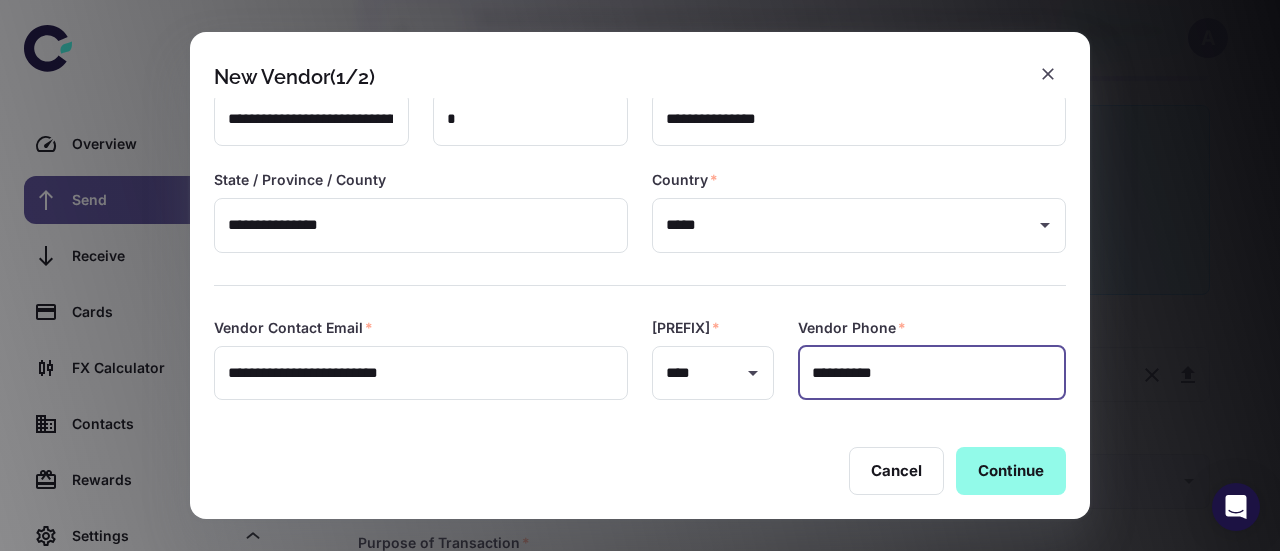 type on "**********" 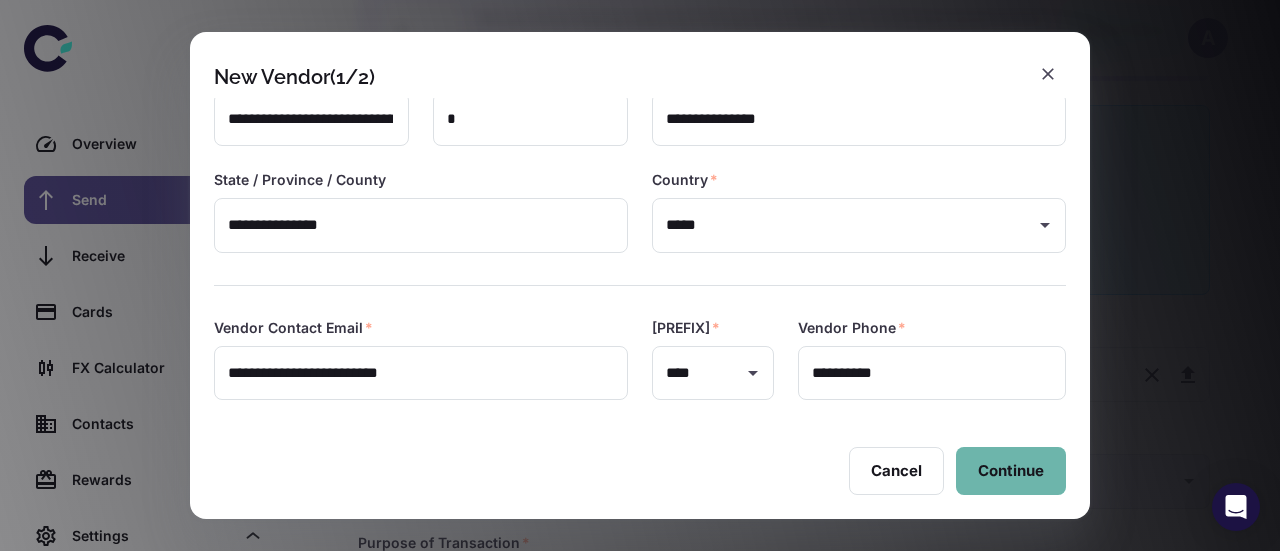 click on "Continue" at bounding box center (1011, 471) 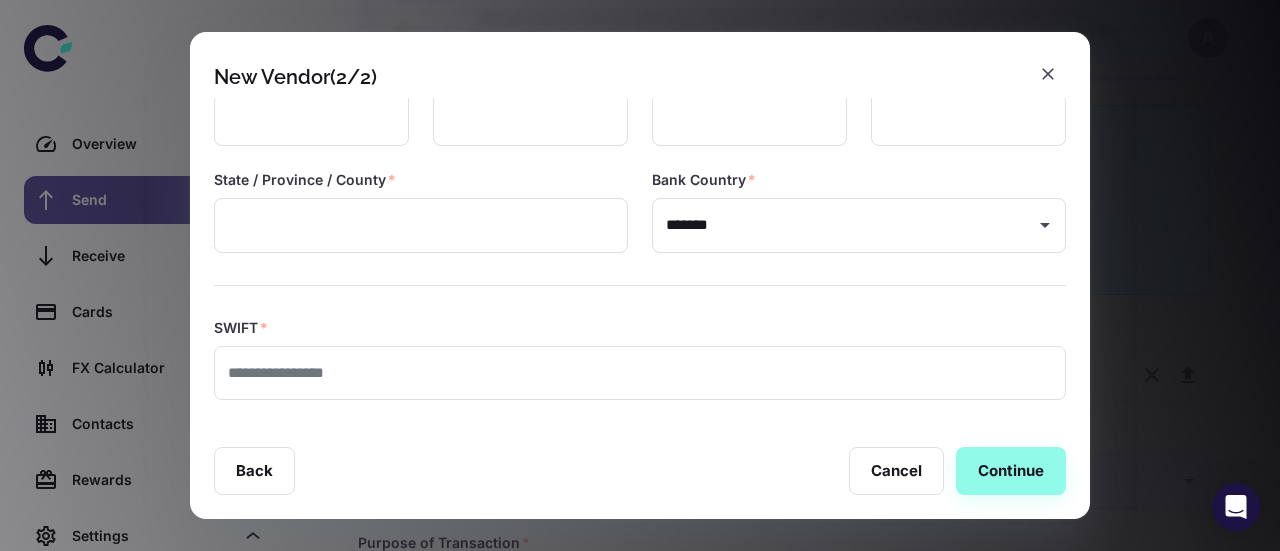 scroll, scrollTop: 0, scrollLeft: 0, axis: both 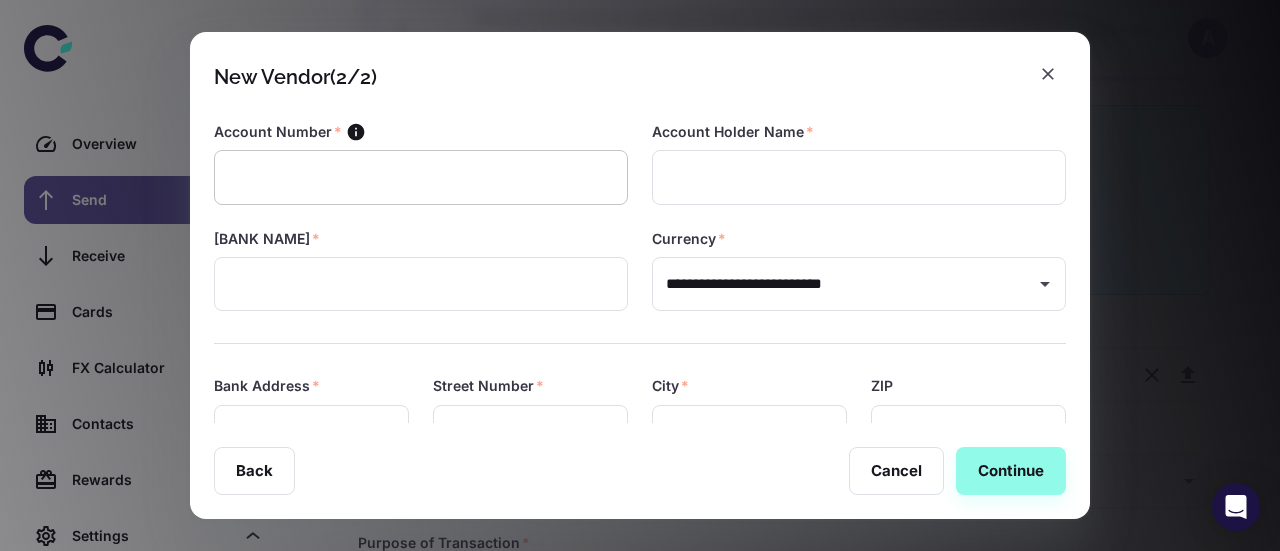 click at bounding box center (421, 177) 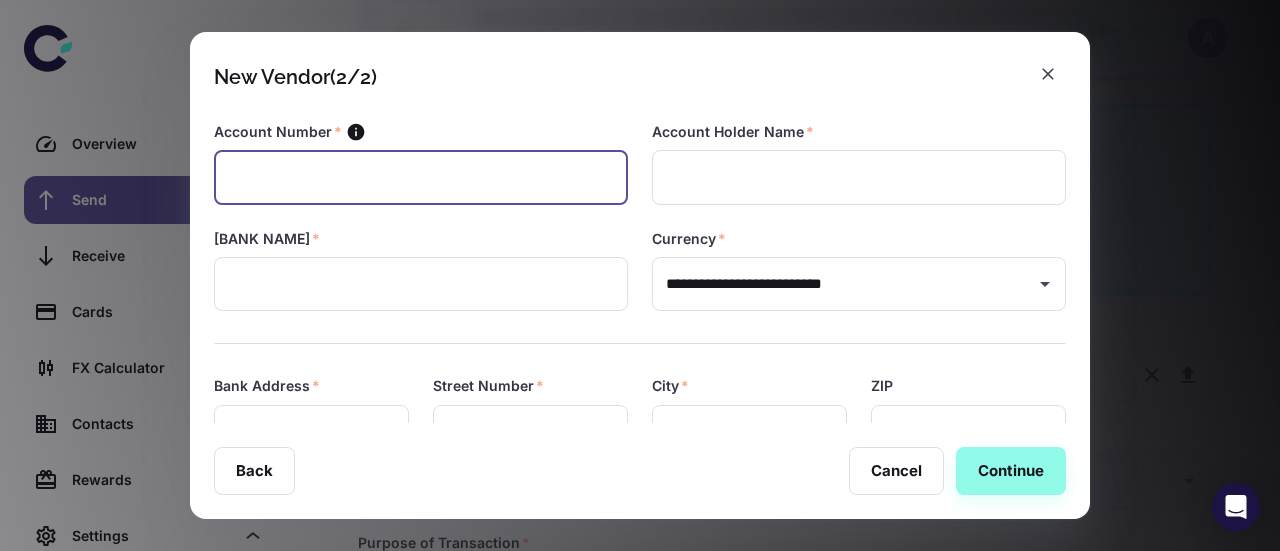 click at bounding box center [421, 177] 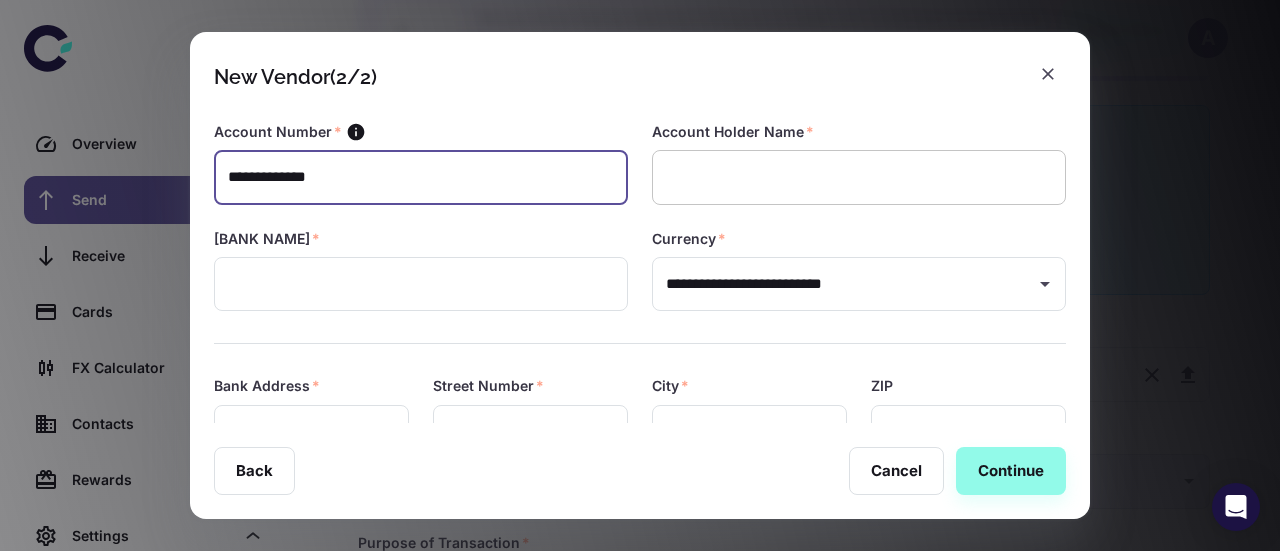 type on "**********" 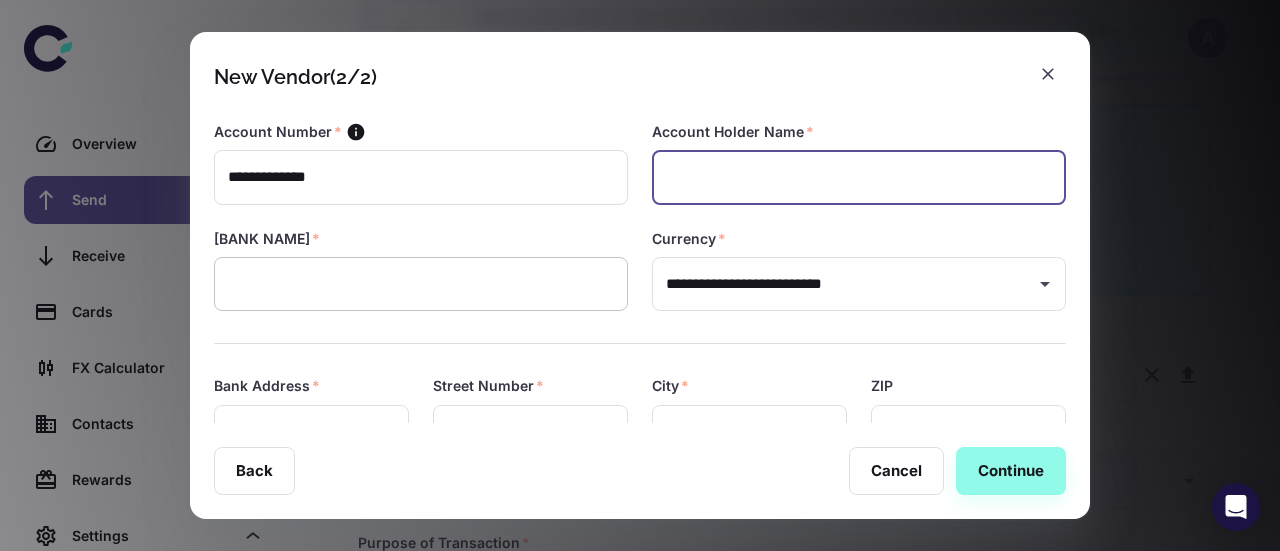 click at bounding box center (421, 284) 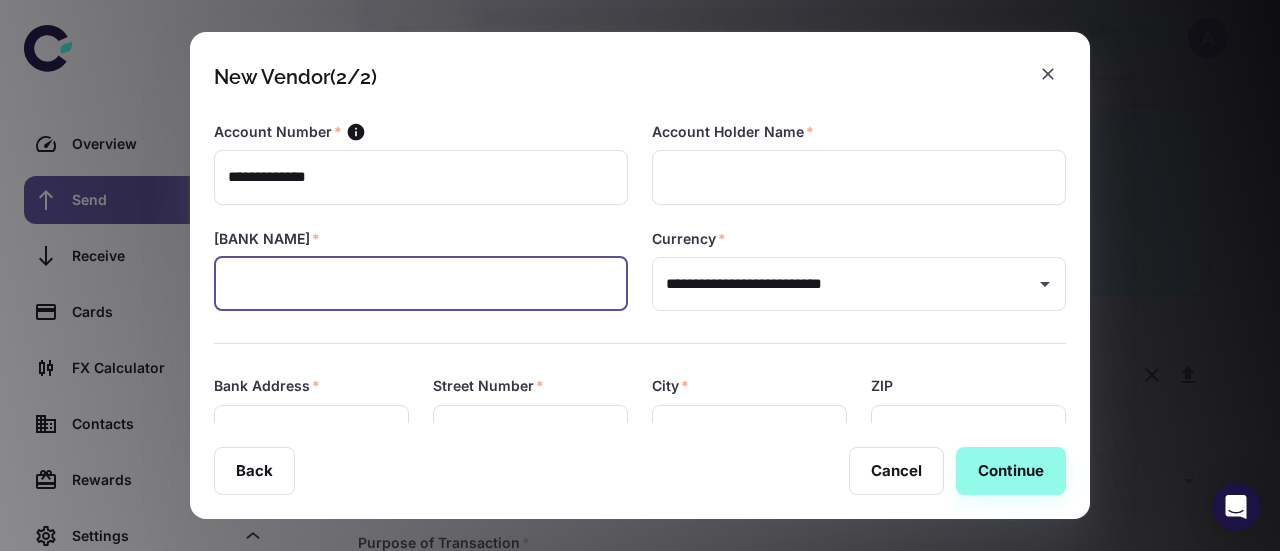 paste on "**********" 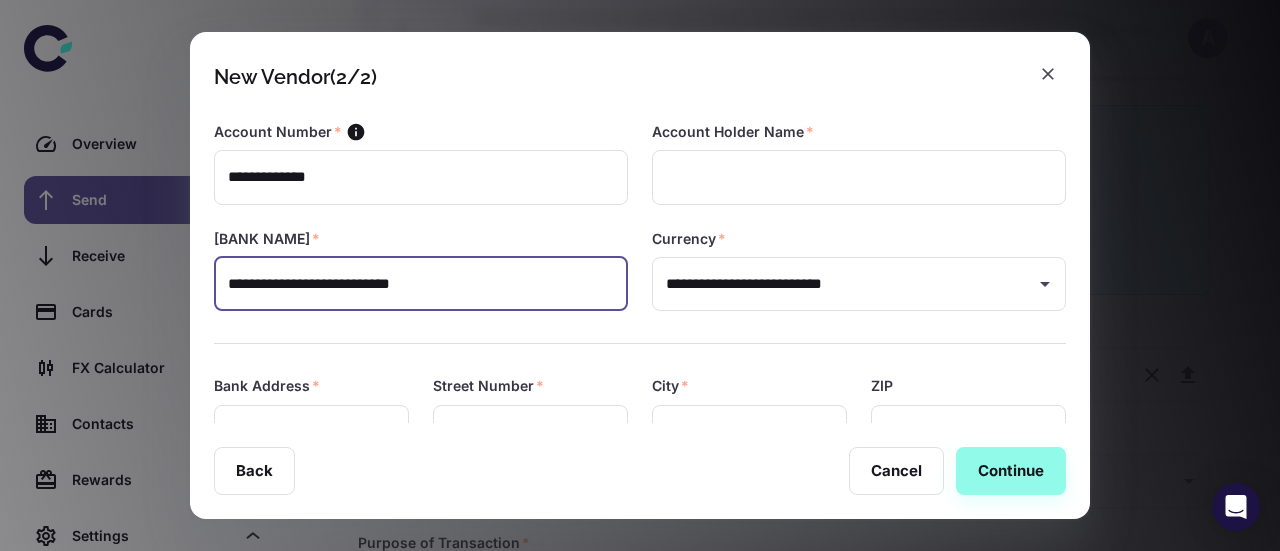 scroll, scrollTop: 213, scrollLeft: 0, axis: vertical 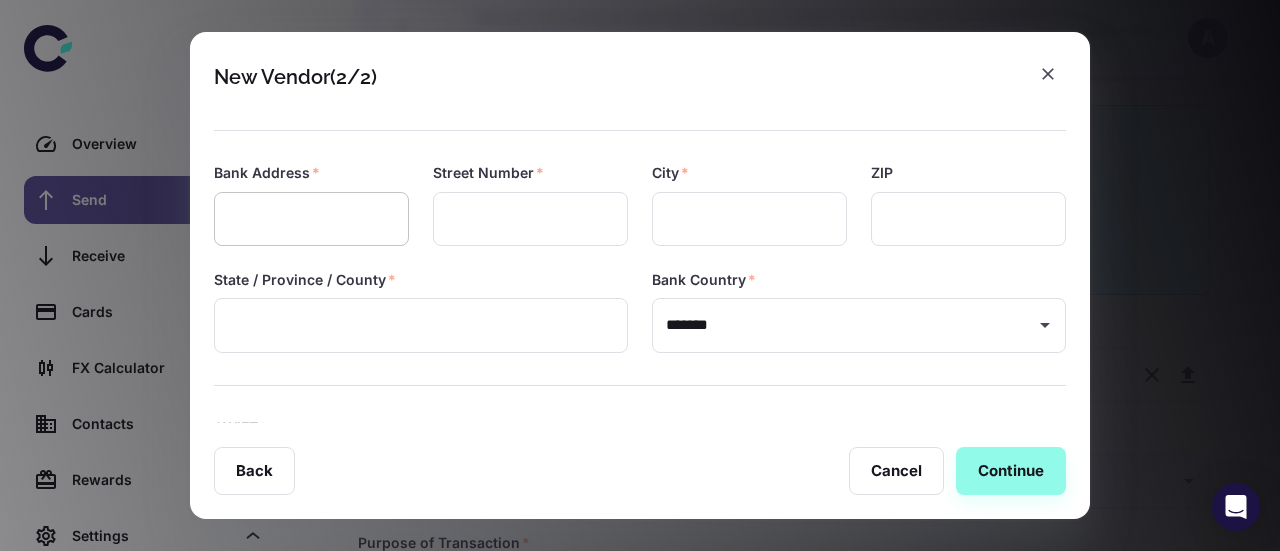 type on "**********" 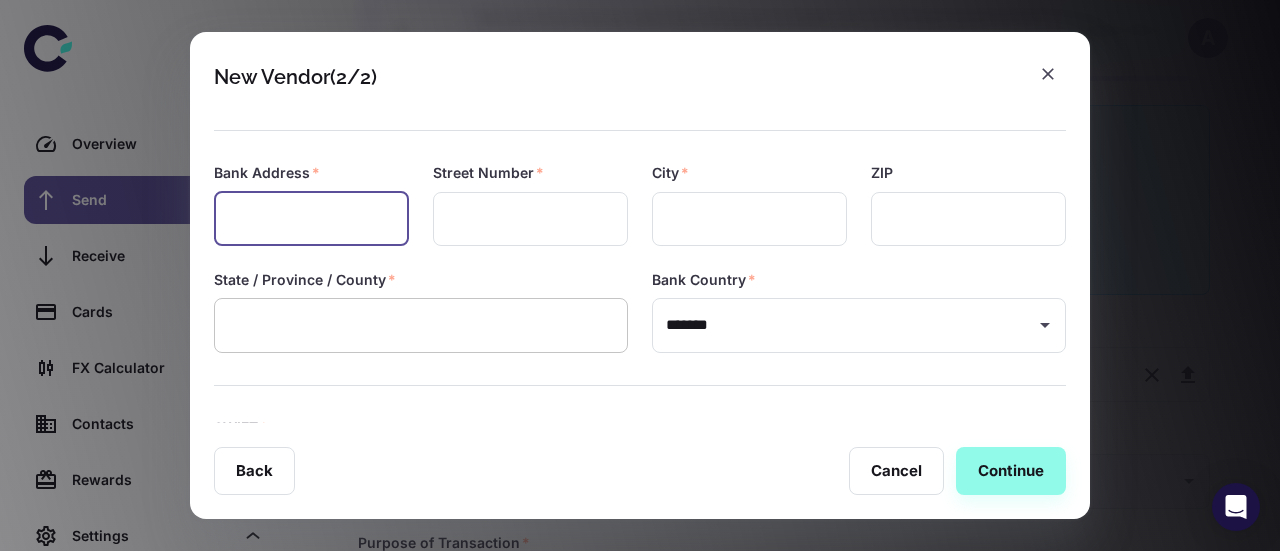 paste on "**********" 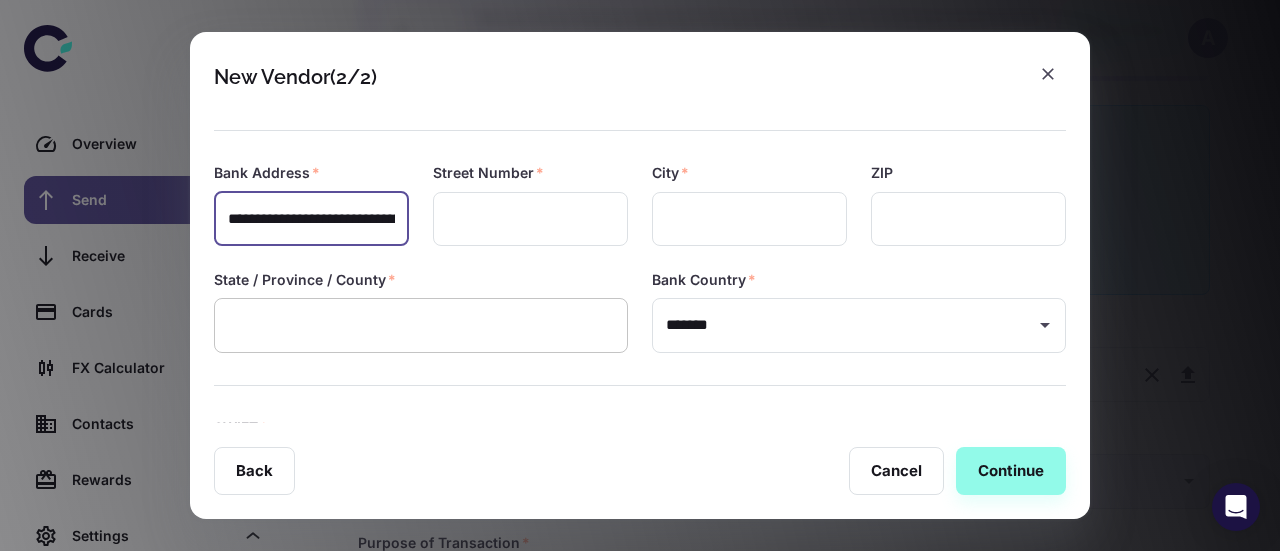 scroll, scrollTop: 0, scrollLeft: 362, axis: horizontal 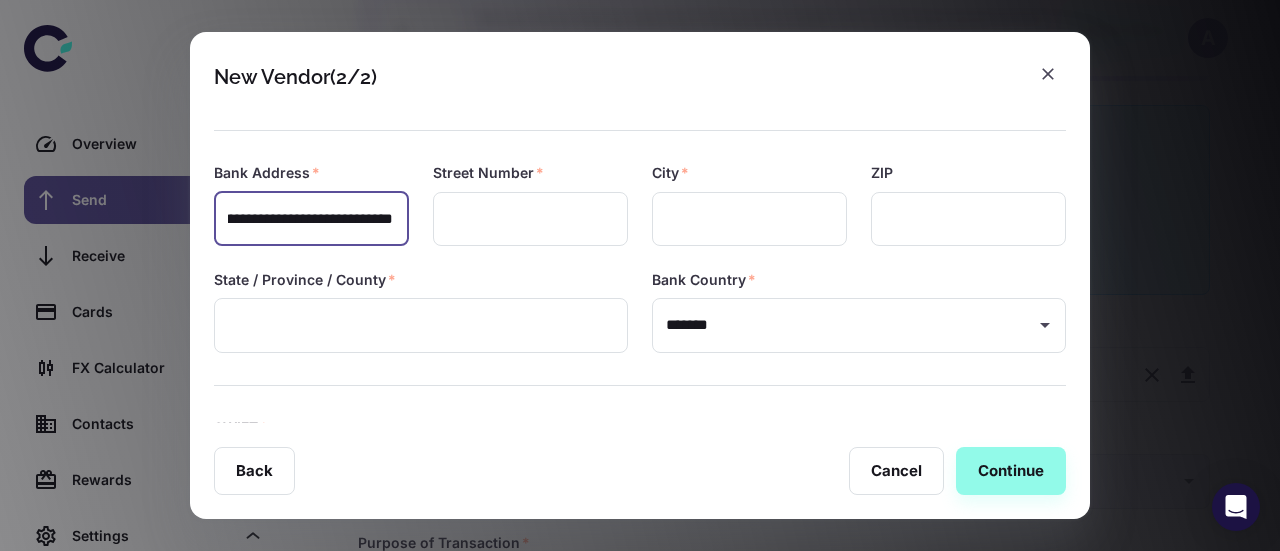 type on "**********" 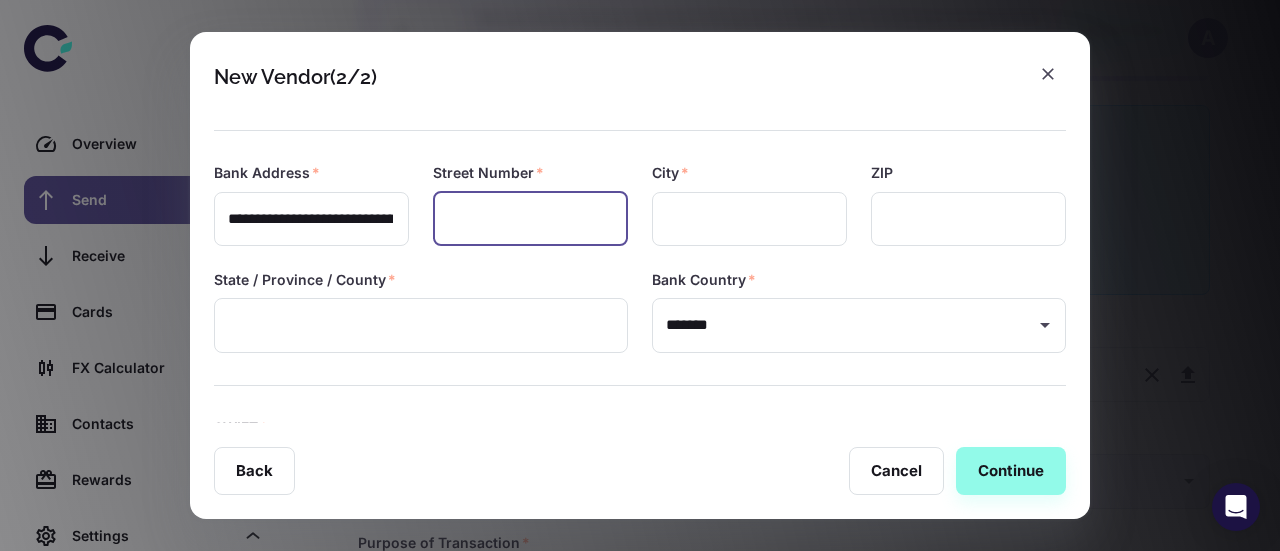 click at bounding box center [530, 219] 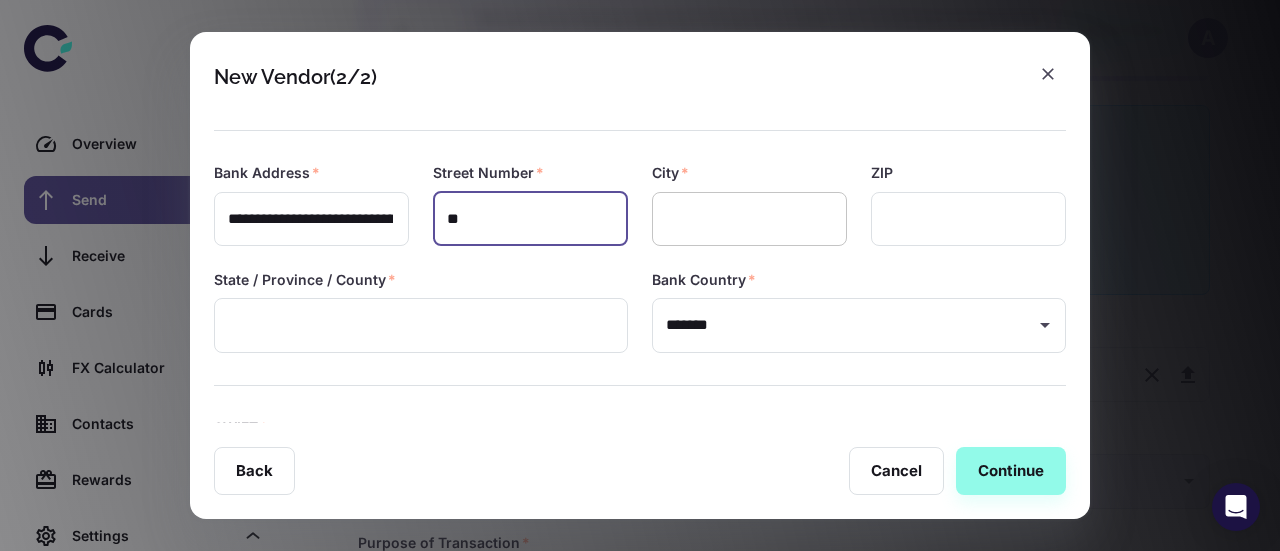 type on "**" 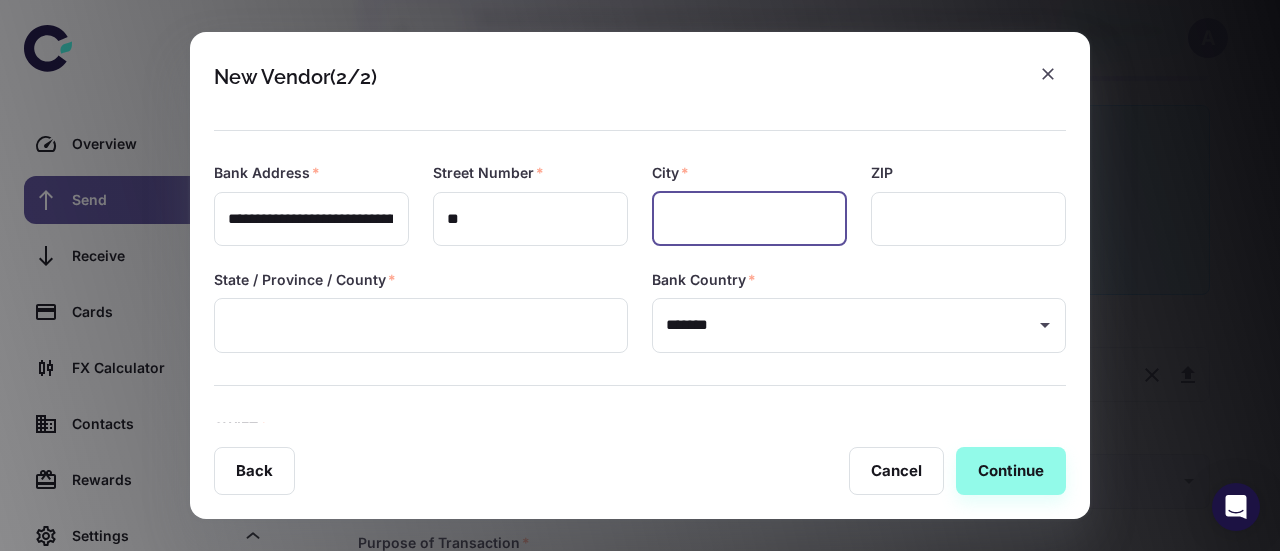 paste on "******" 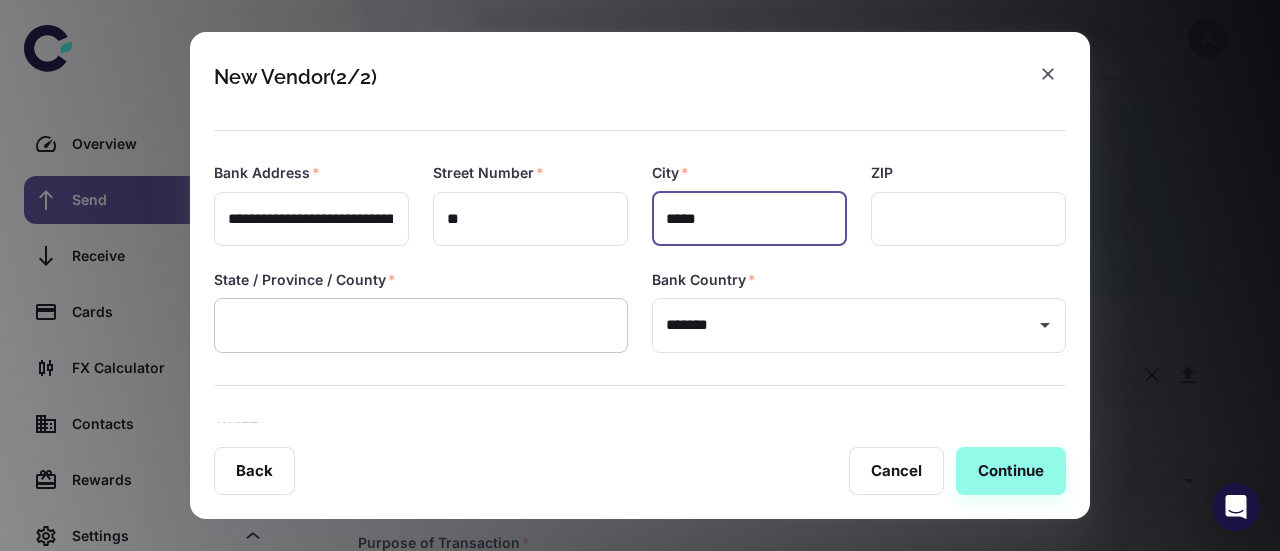 type on "*****" 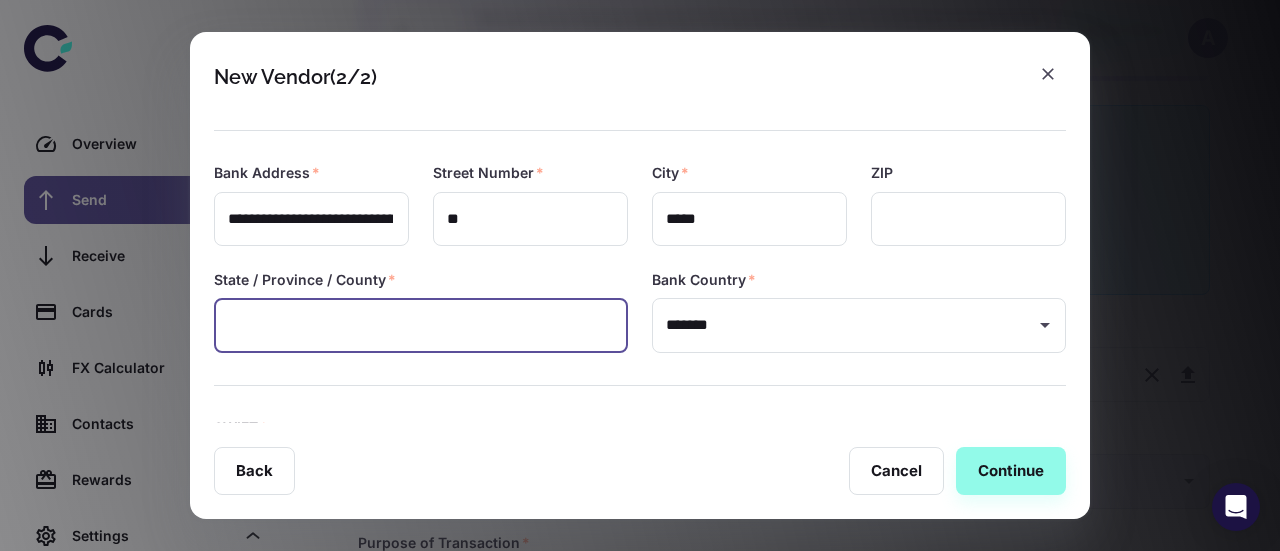 paste on "******" 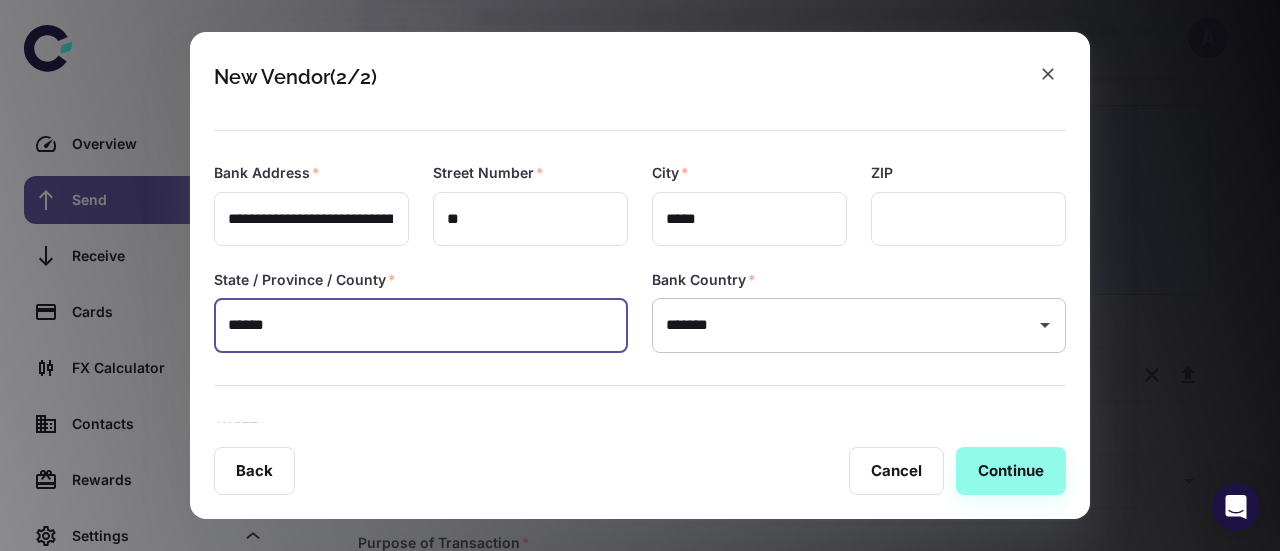 type on "******" 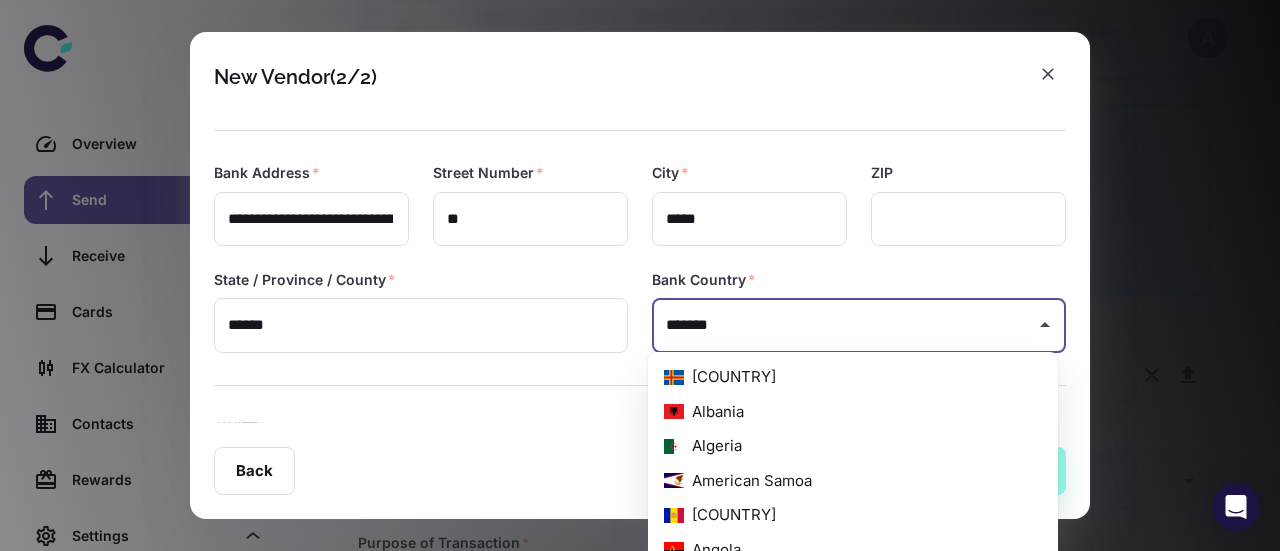 click on "*******" at bounding box center [844, 325] 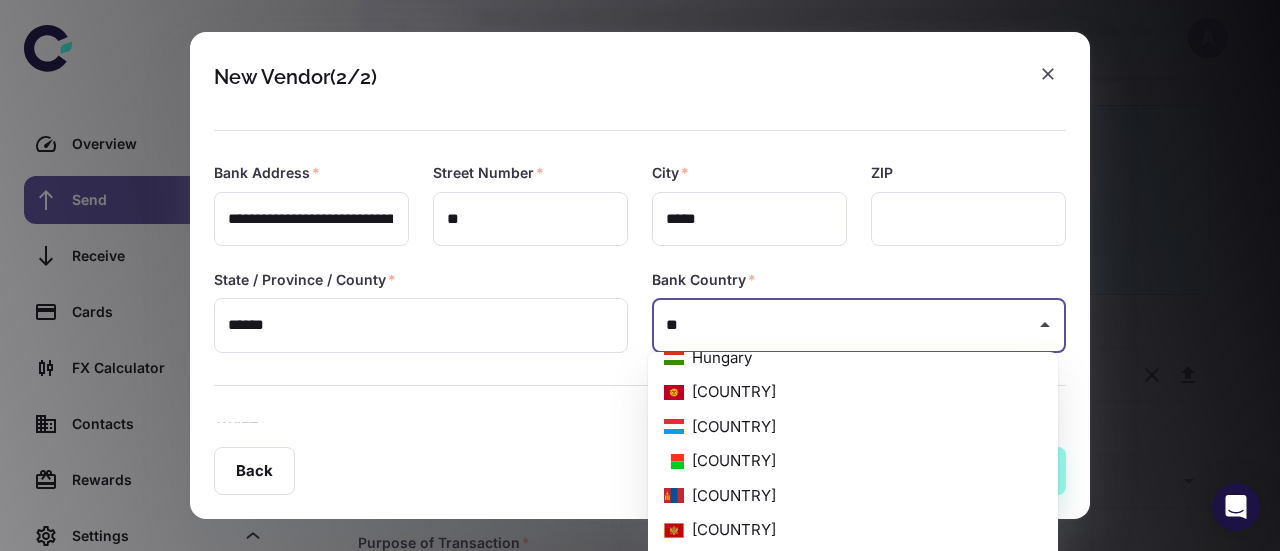 scroll, scrollTop: 0, scrollLeft: 0, axis: both 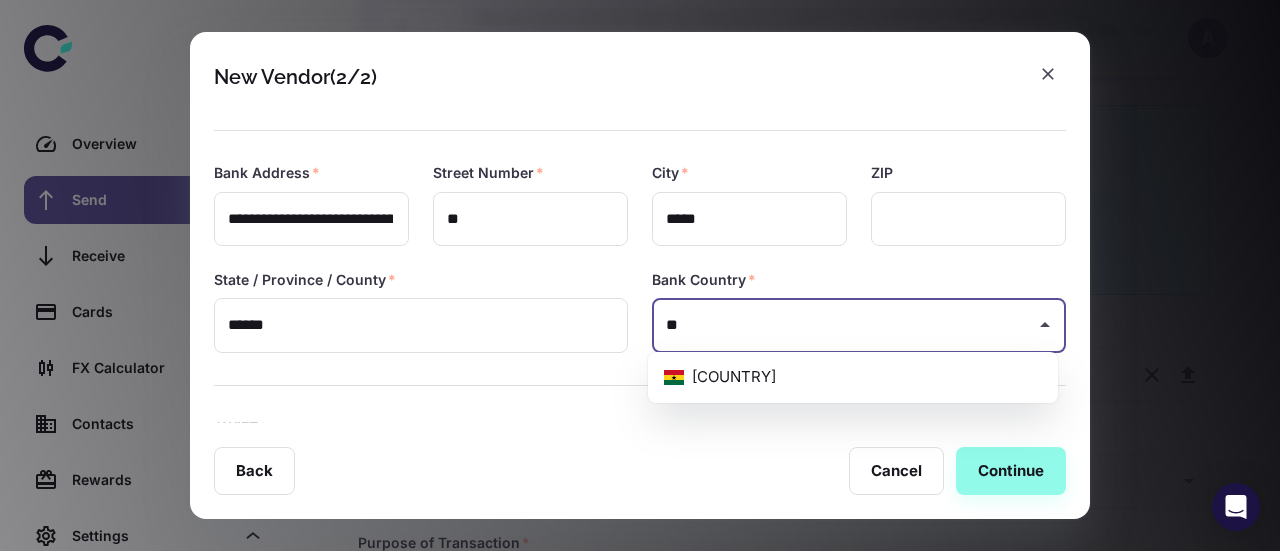 click on "[COUNTRY]" at bounding box center (853, 377) 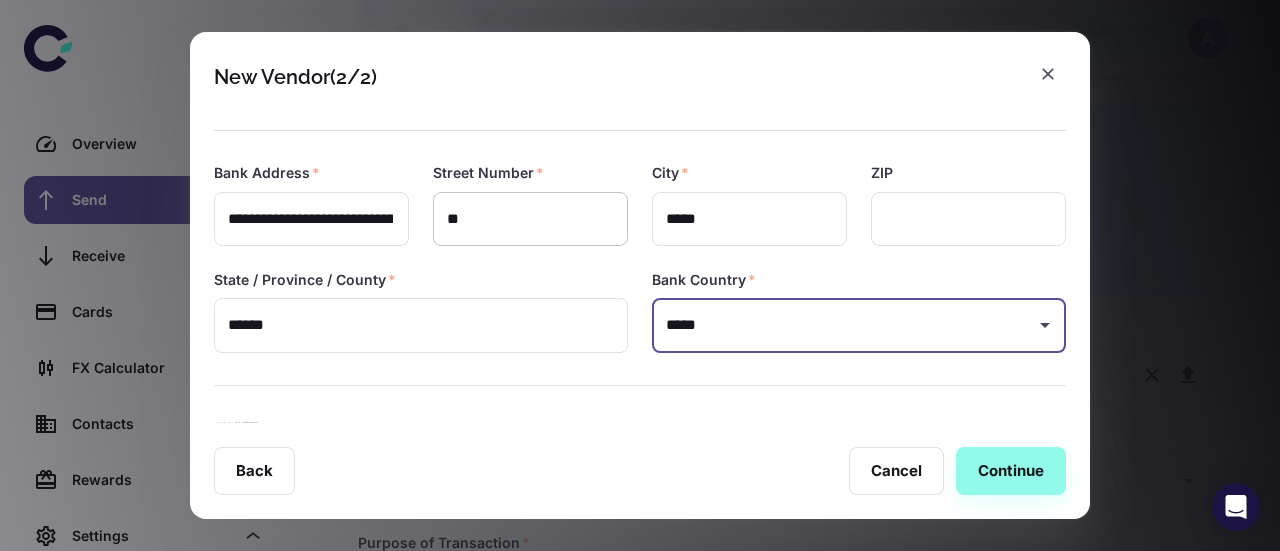 scroll, scrollTop: 0, scrollLeft: 0, axis: both 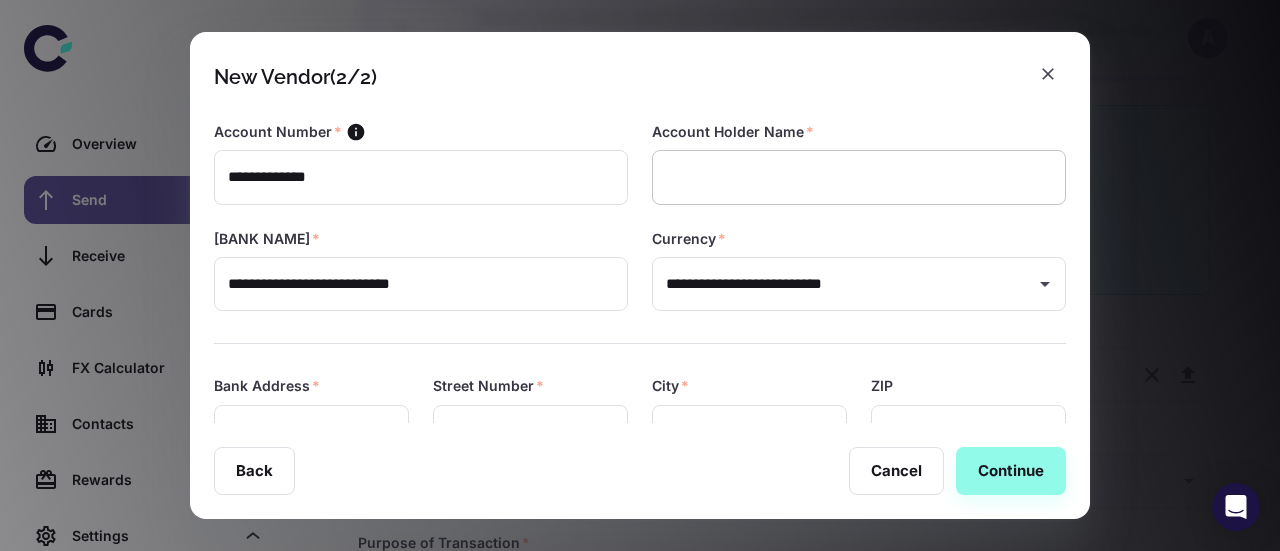type on "*****" 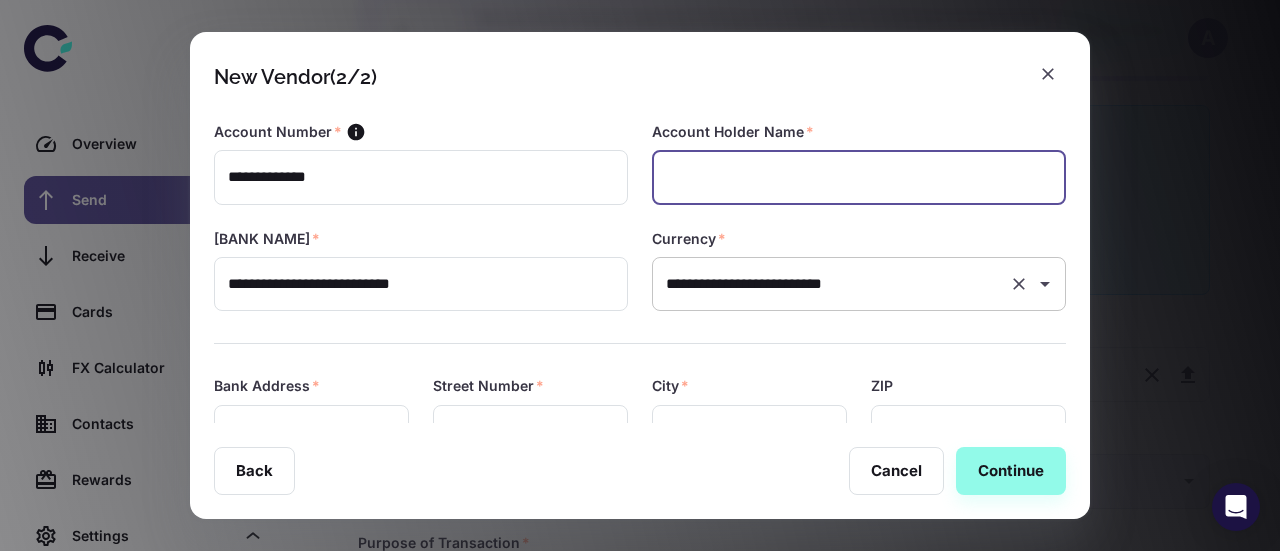 paste on "**********" 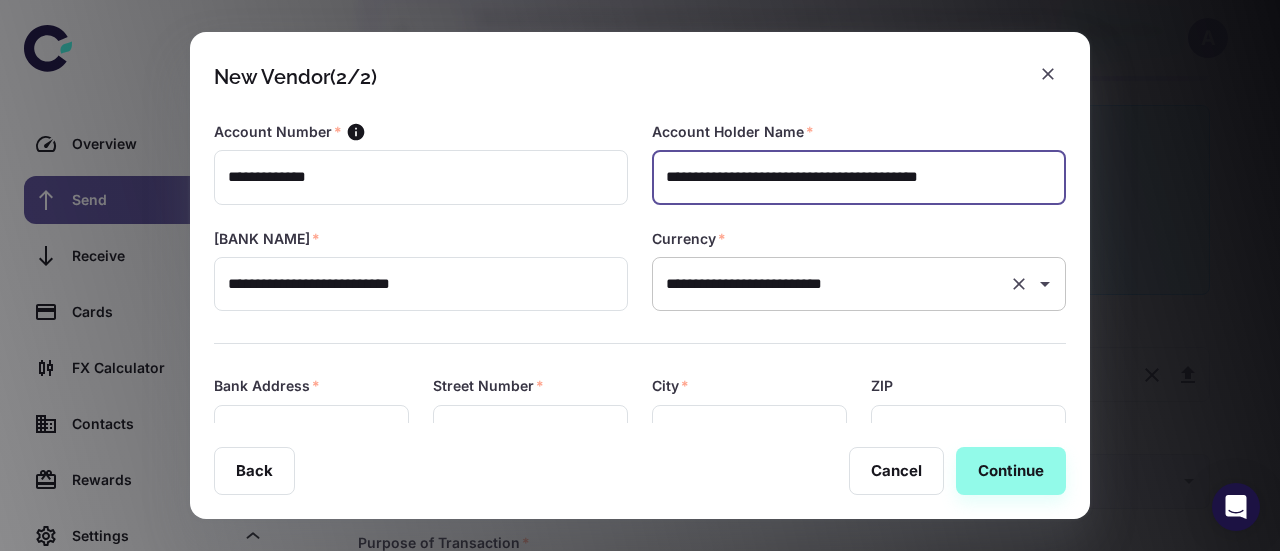 scroll, scrollTop: 0, scrollLeft: 6, axis: horizontal 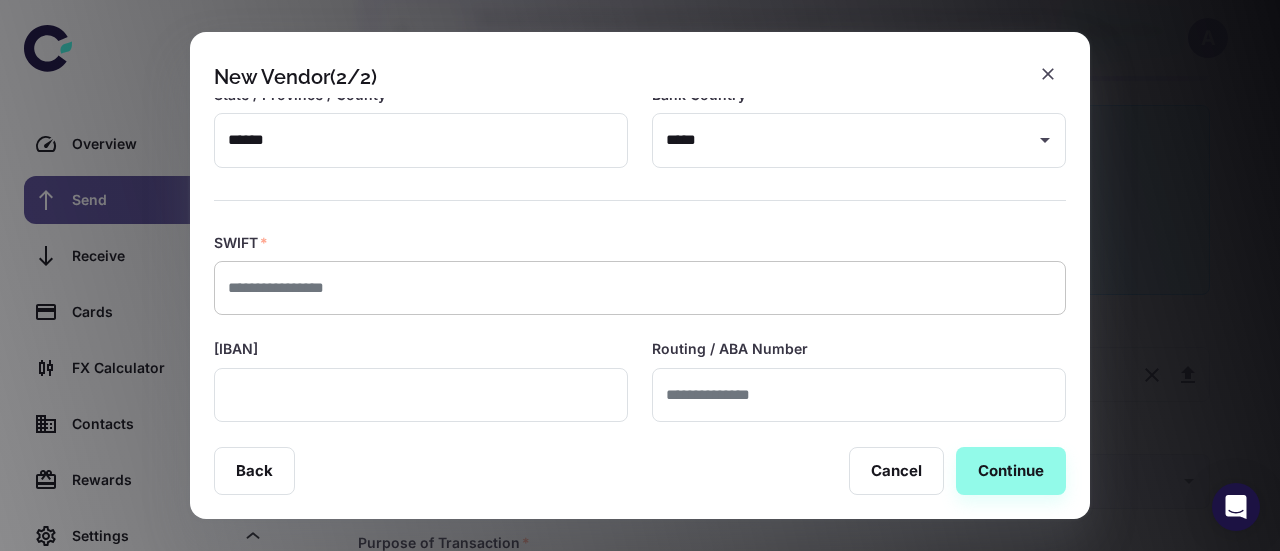 type on "**********" 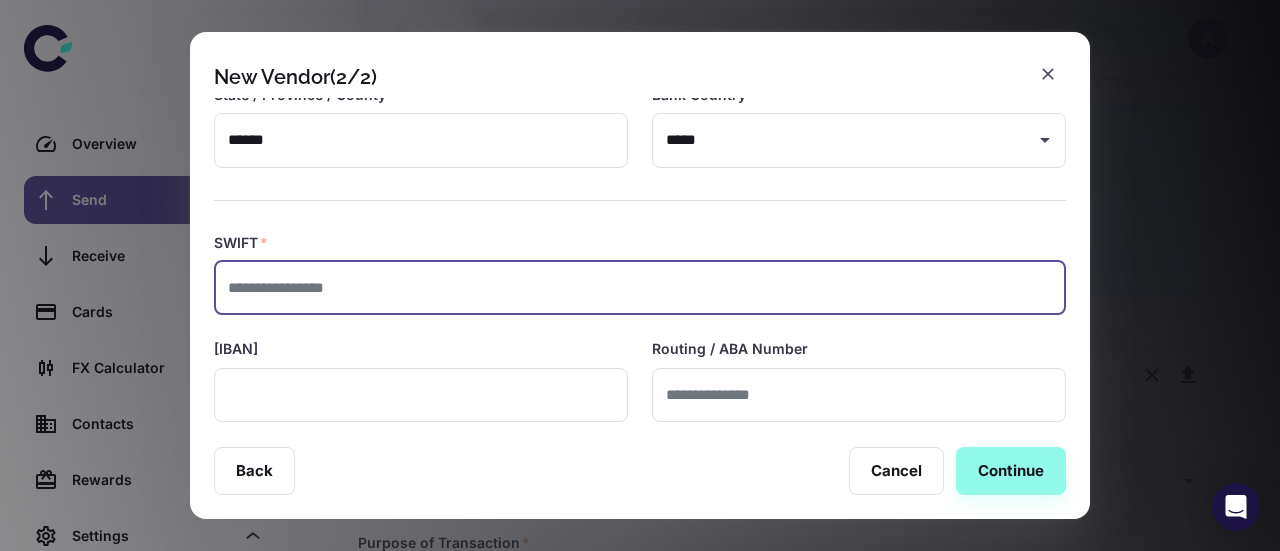 paste on "********" 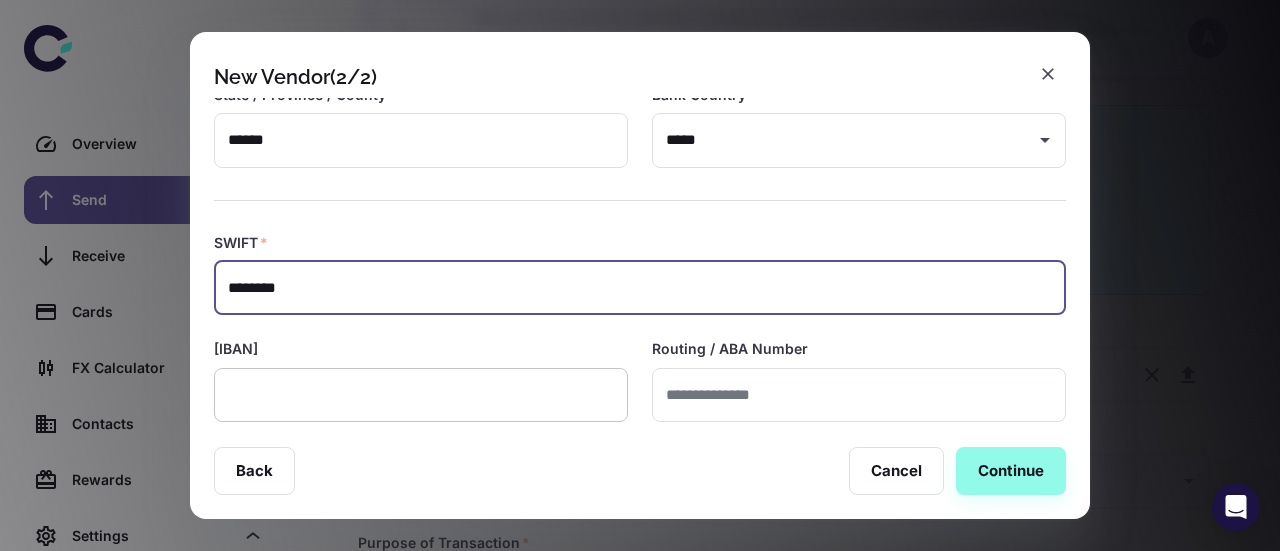 type on "********" 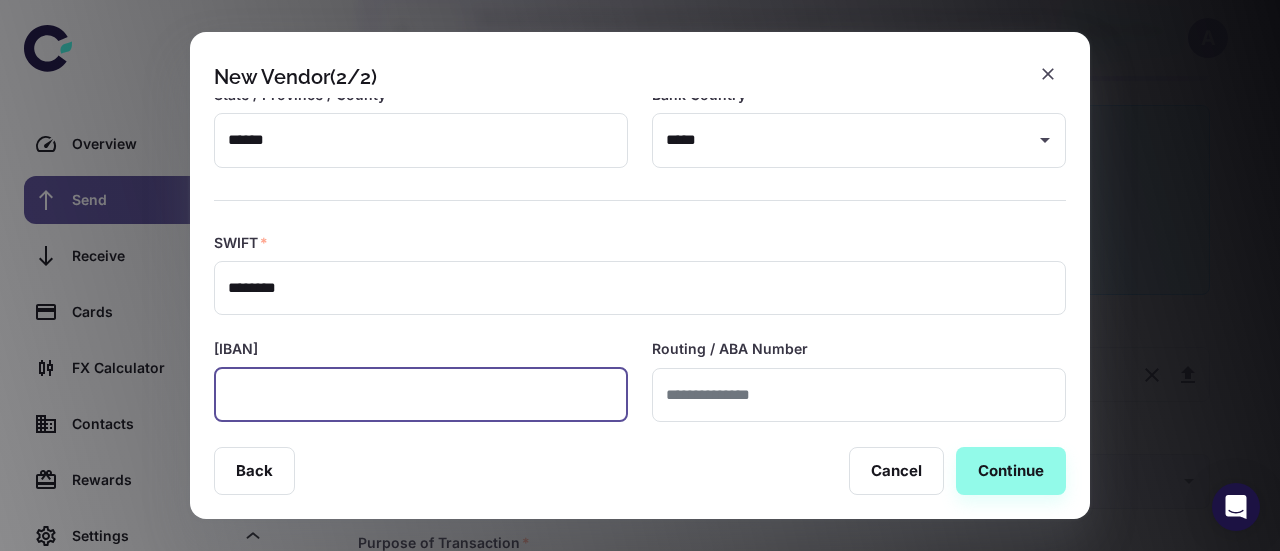 click at bounding box center (421, 395) 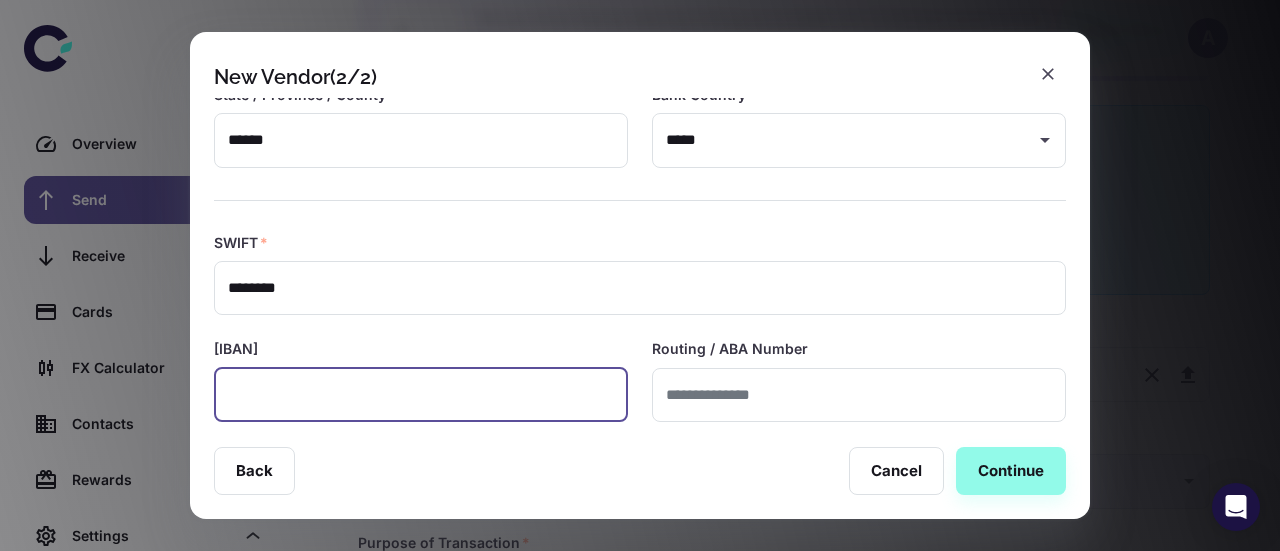 paste on "**********" 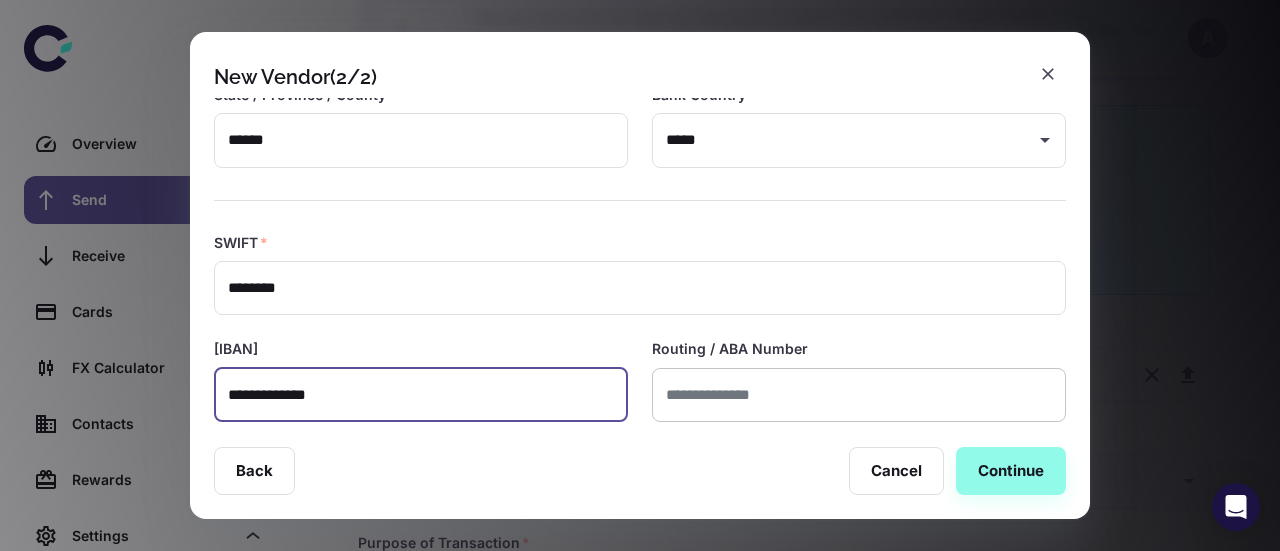 scroll, scrollTop: 526, scrollLeft: 0, axis: vertical 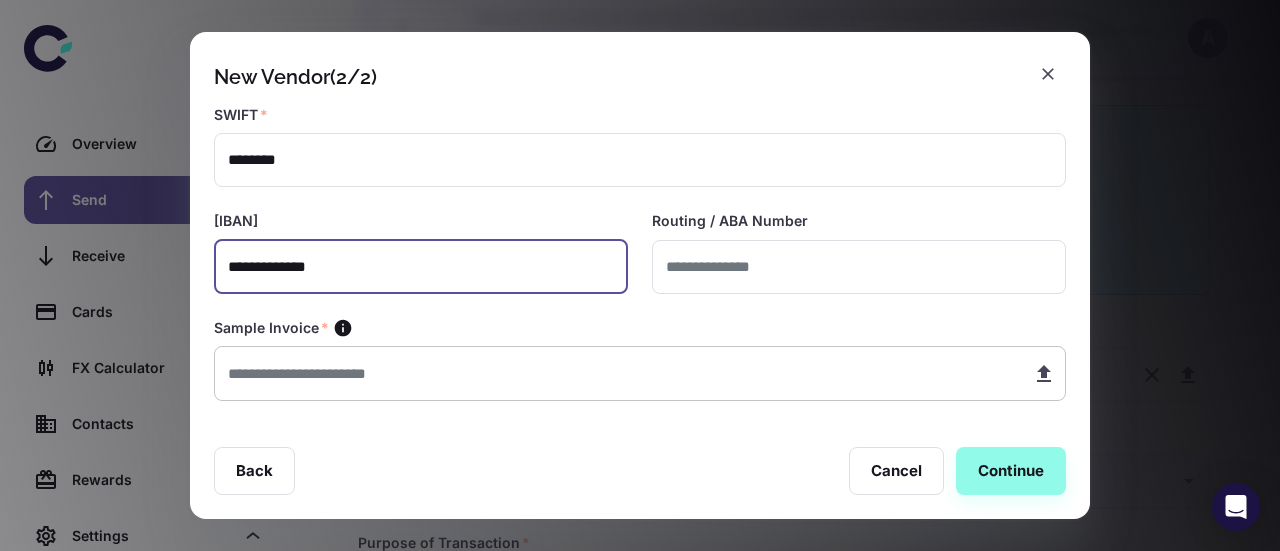 type on "**********" 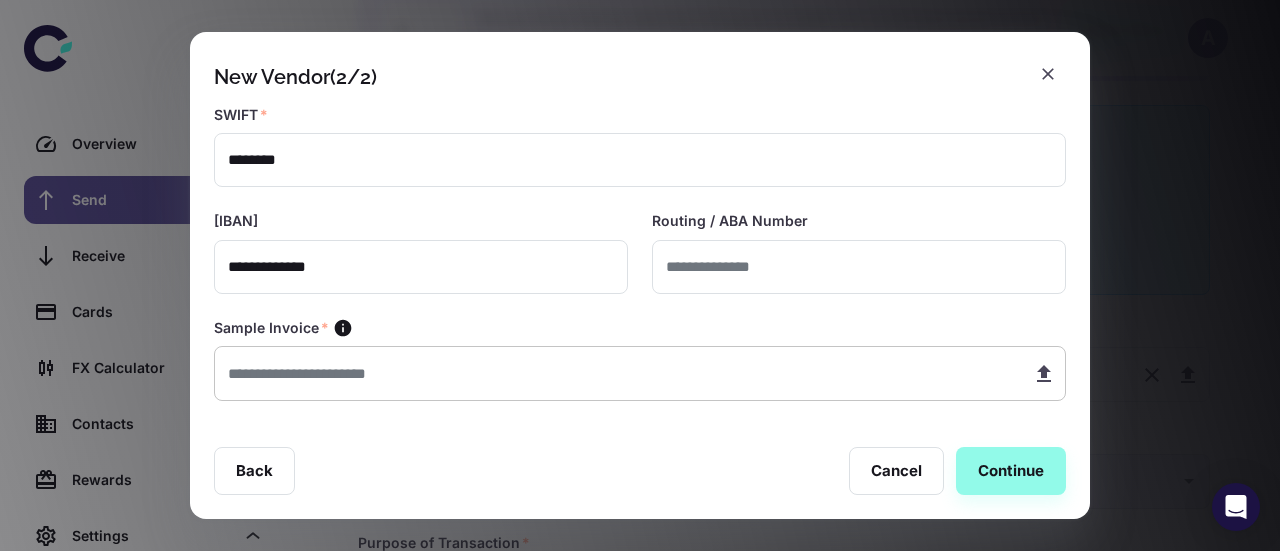type on "**********" 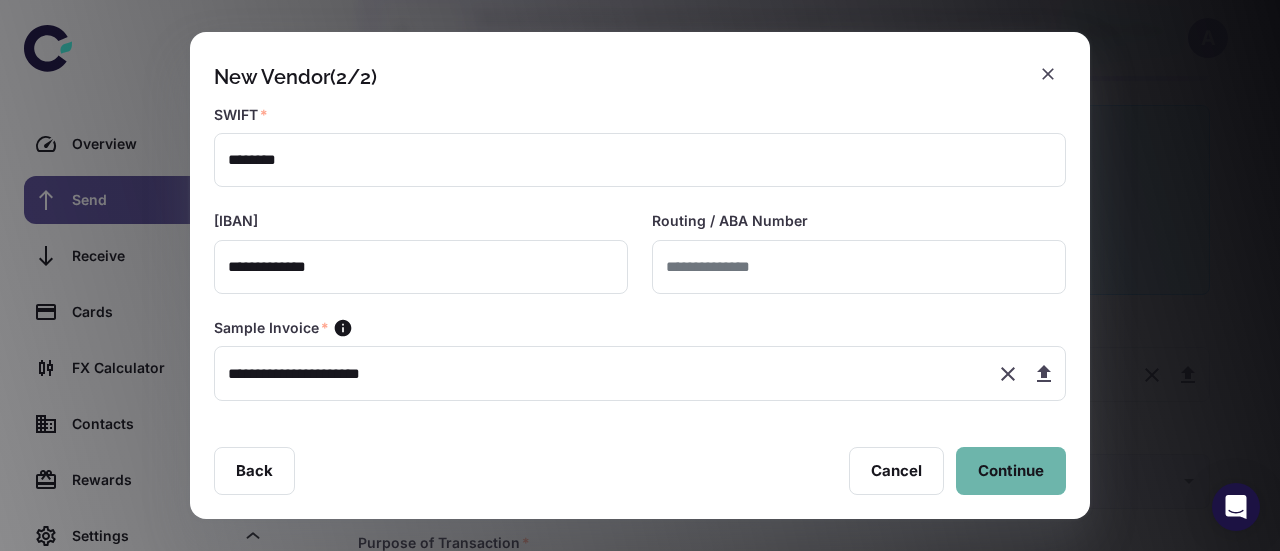 click on "Continue" at bounding box center [1011, 471] 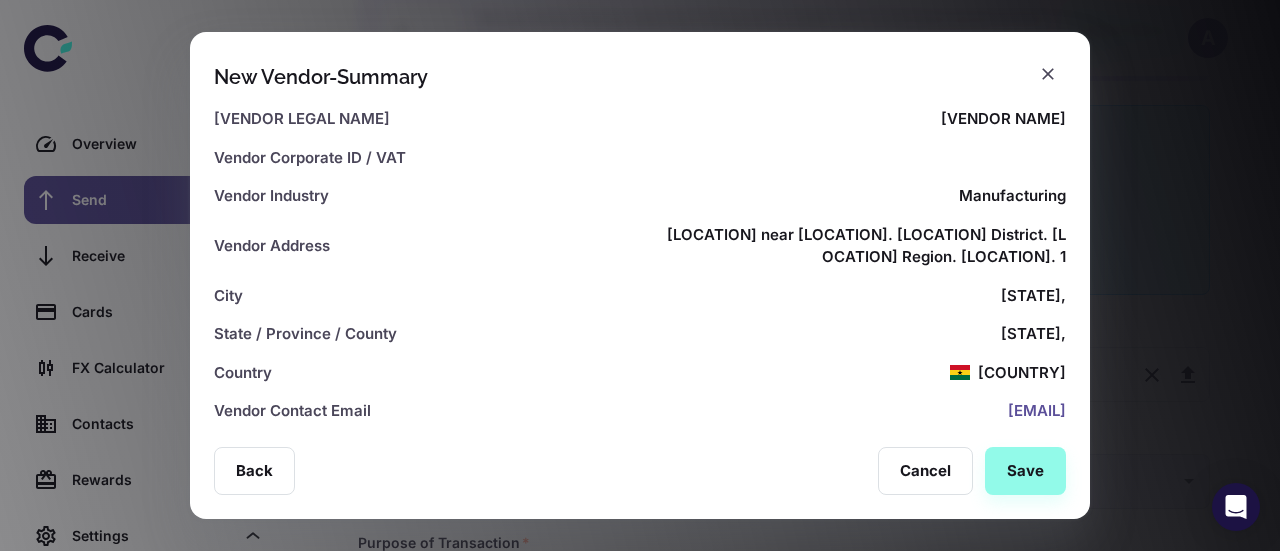 scroll, scrollTop: 0, scrollLeft: 0, axis: both 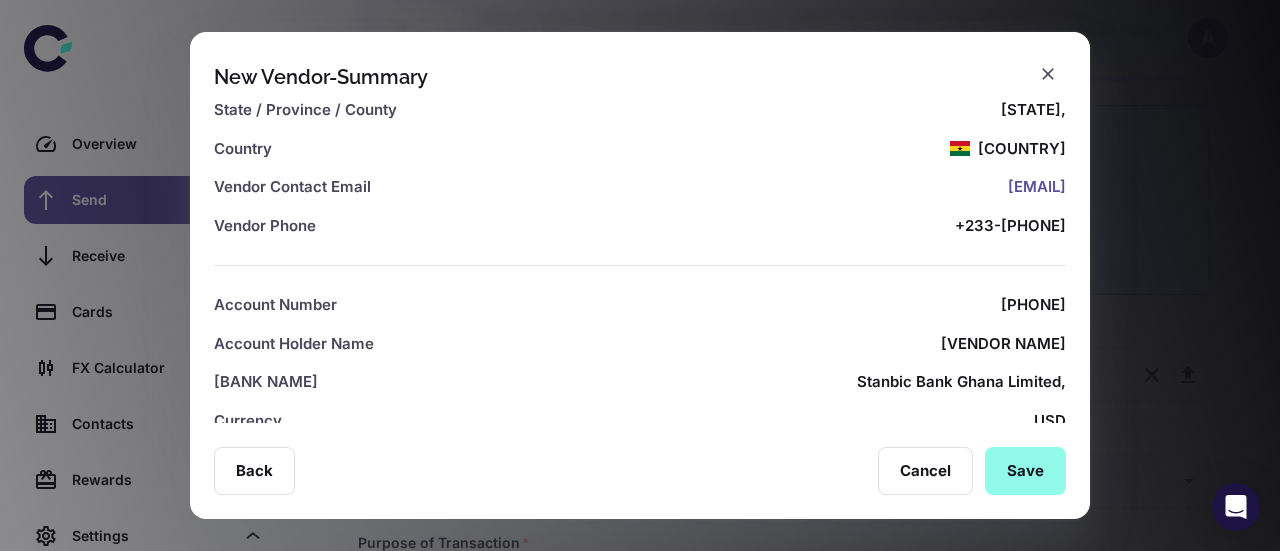 click on "Save" at bounding box center (1025, 471) 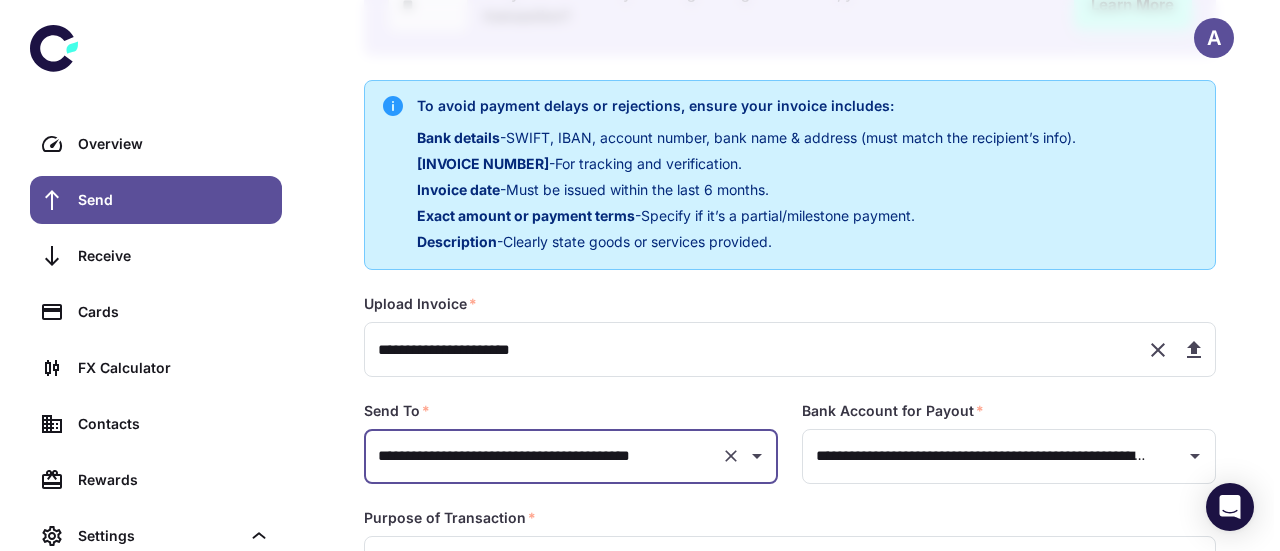 scroll, scrollTop: 515, scrollLeft: 0, axis: vertical 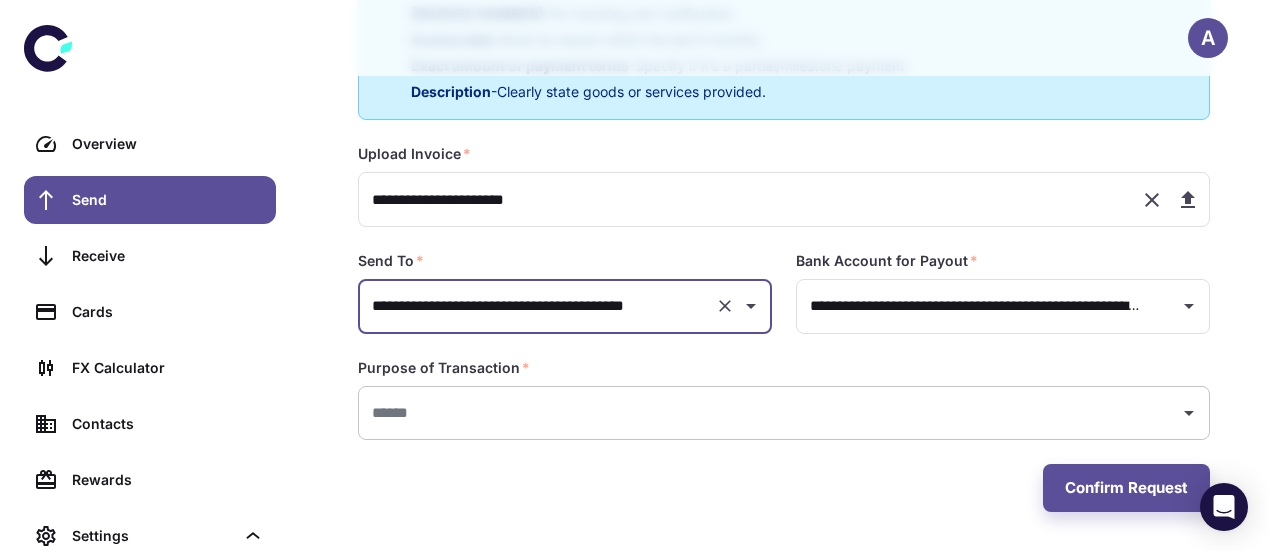 click at bounding box center [769, 413] 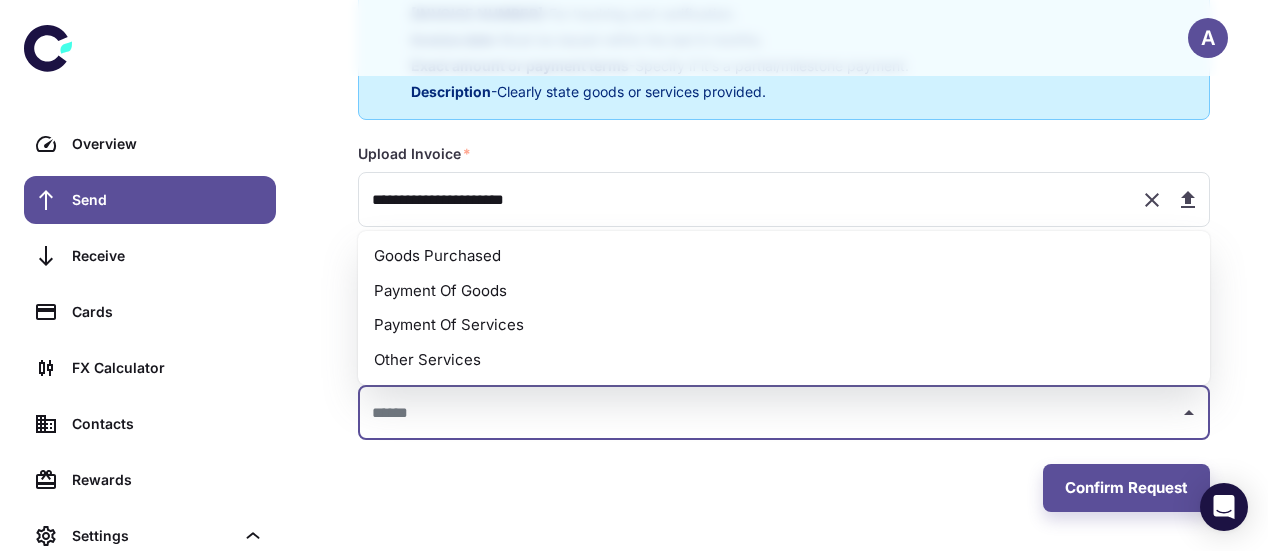 click on "Payment Of Goods" at bounding box center (784, 291) 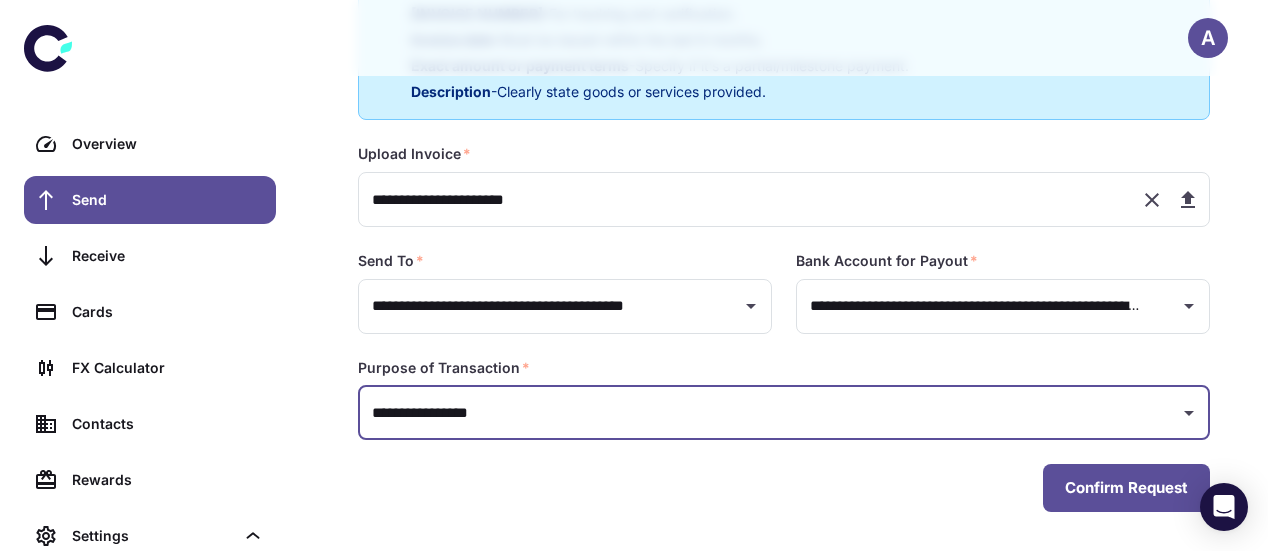 click on "Confirm Request" at bounding box center (1126, 488) 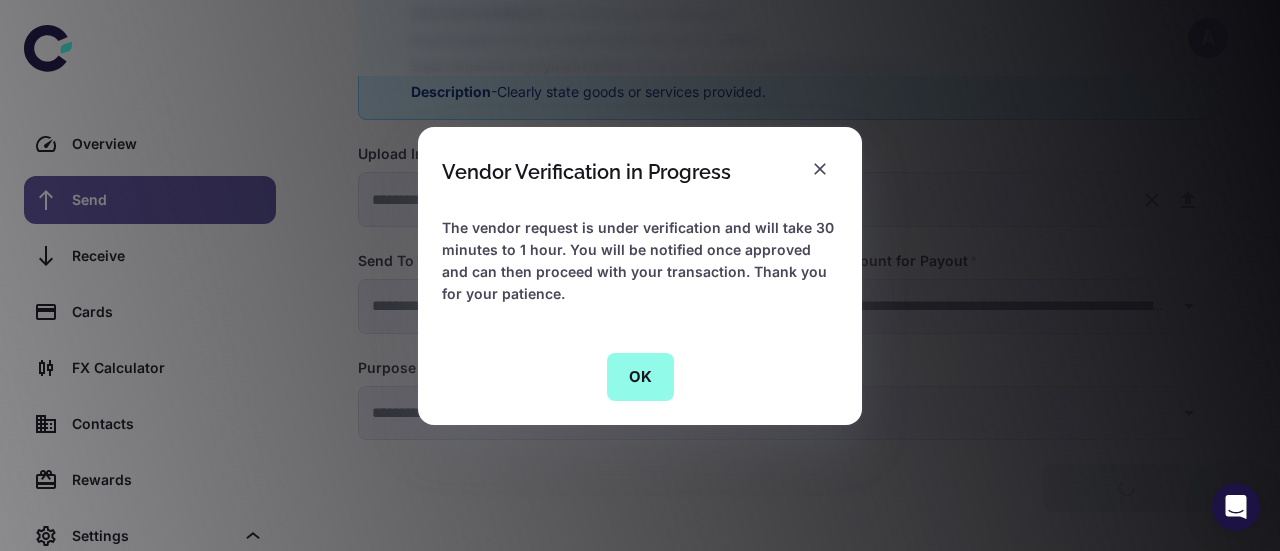 click on "OK" at bounding box center [640, 377] 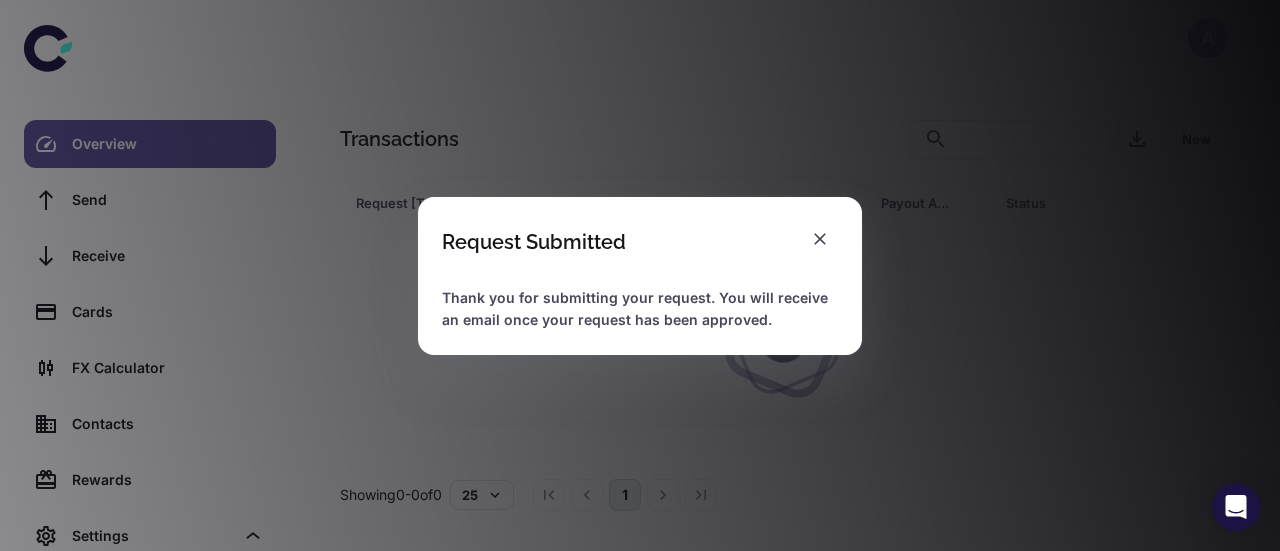 scroll, scrollTop: 0, scrollLeft: 0, axis: both 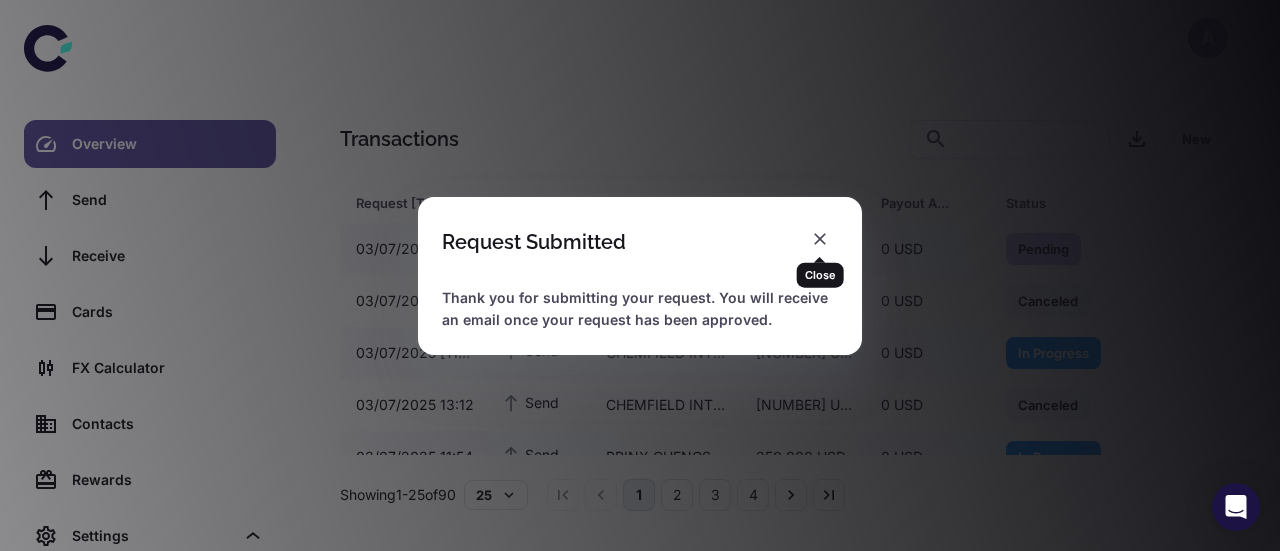 click at bounding box center (820, 239) 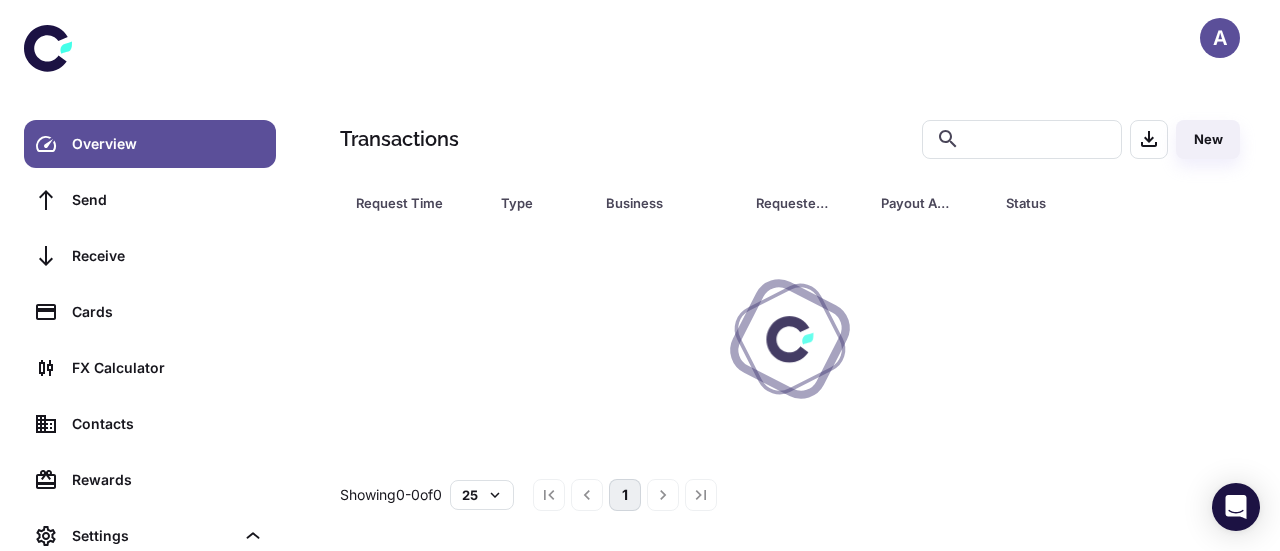 scroll, scrollTop: 0, scrollLeft: 0, axis: both 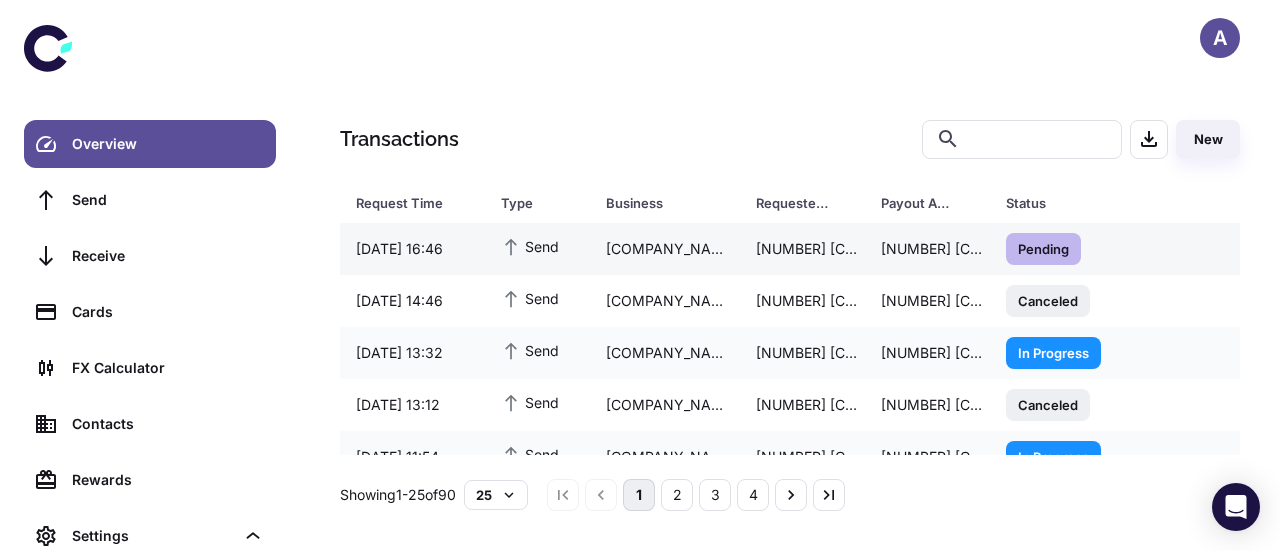 click on "[COMPANY]" at bounding box center (665, 249) 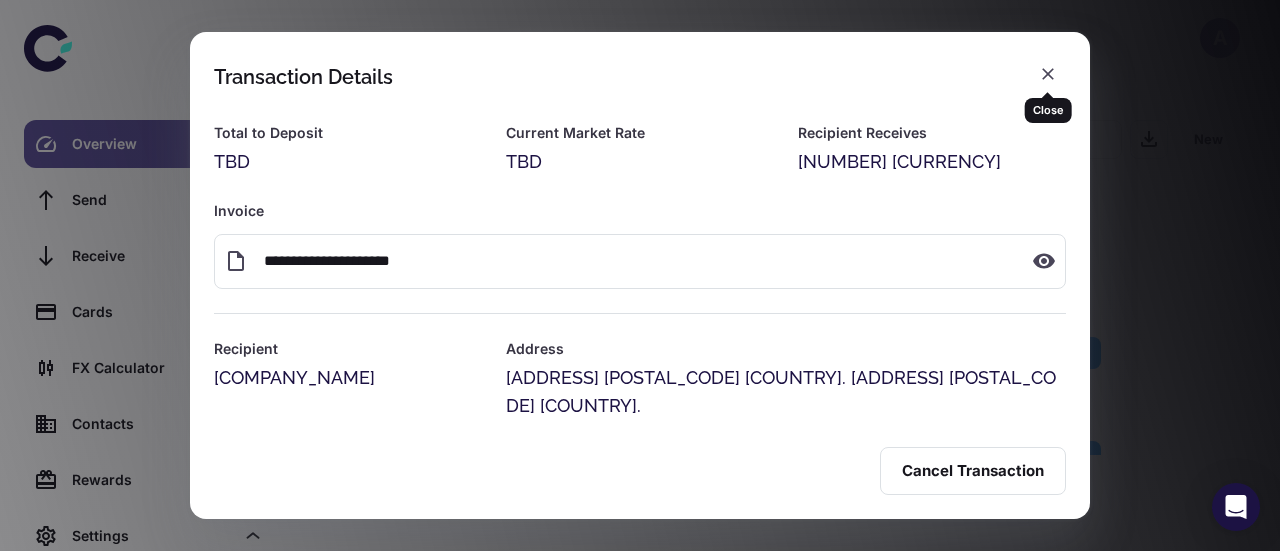 click at bounding box center (1048, 74) 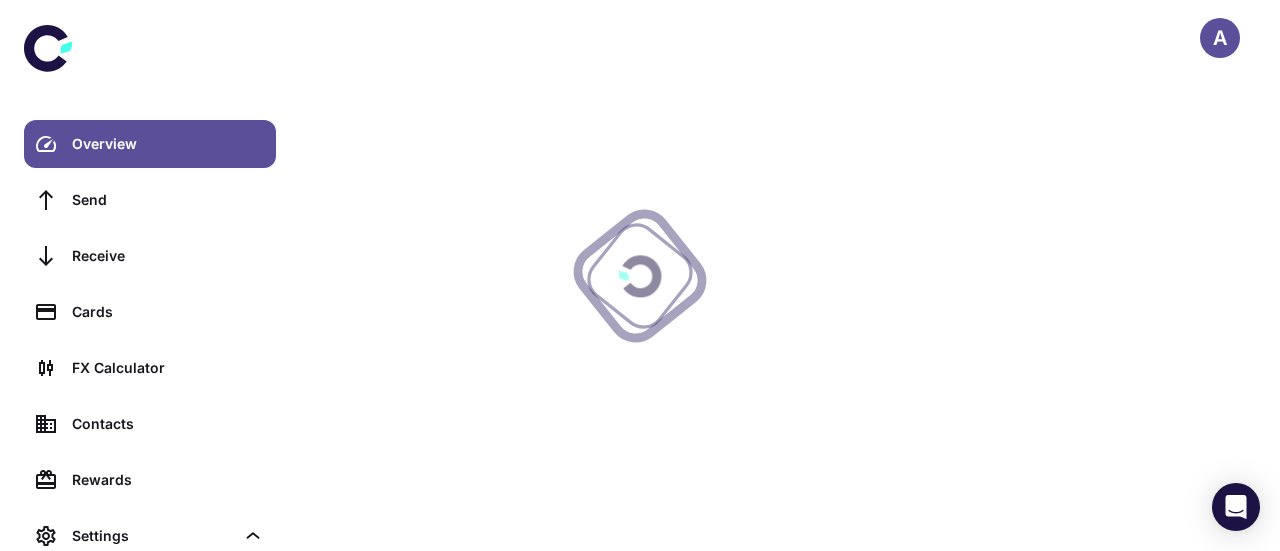 scroll, scrollTop: 0, scrollLeft: 0, axis: both 